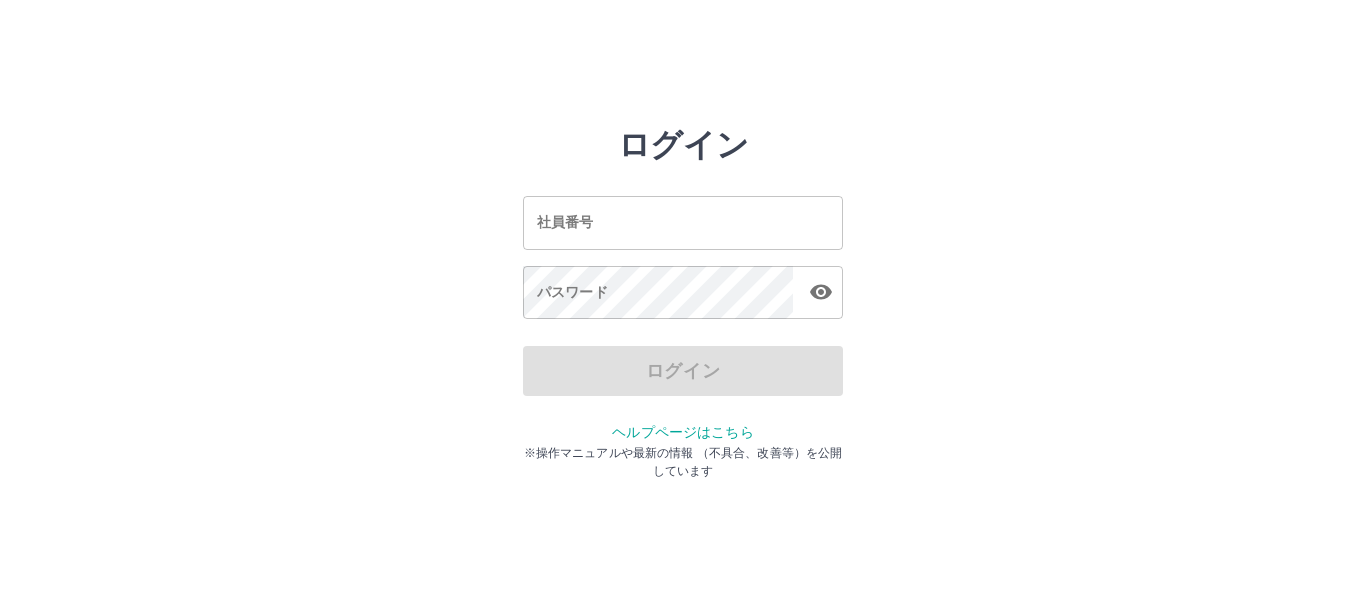 scroll, scrollTop: 0, scrollLeft: 0, axis: both 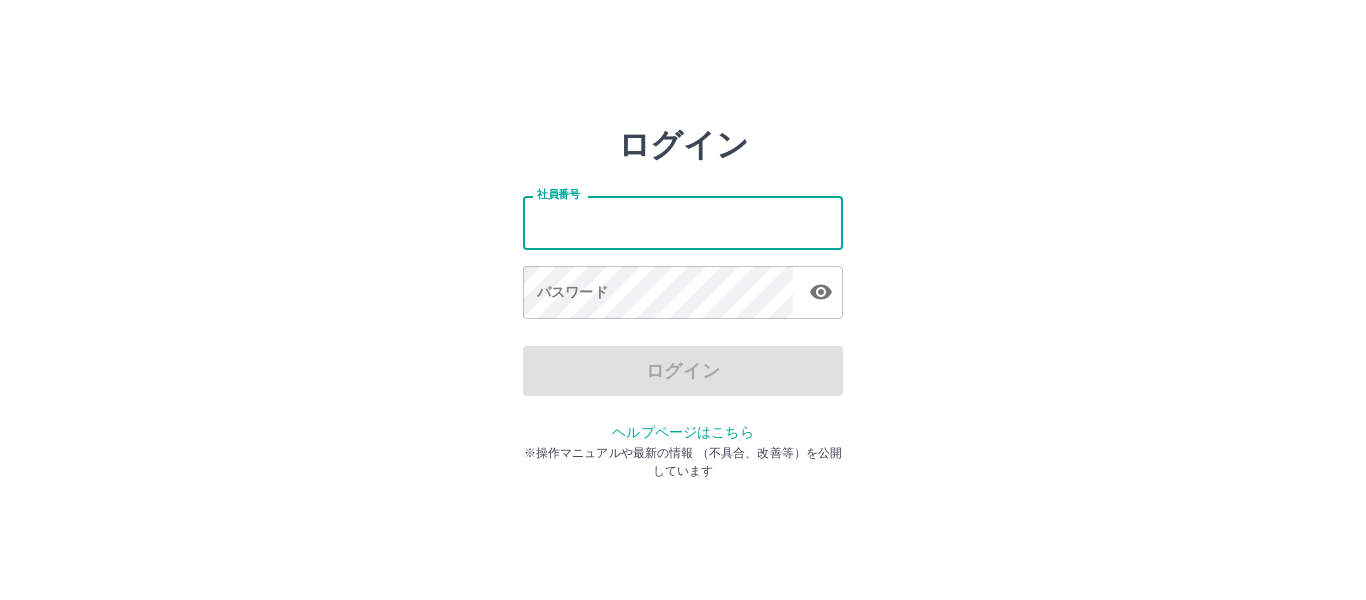 type on "*******" 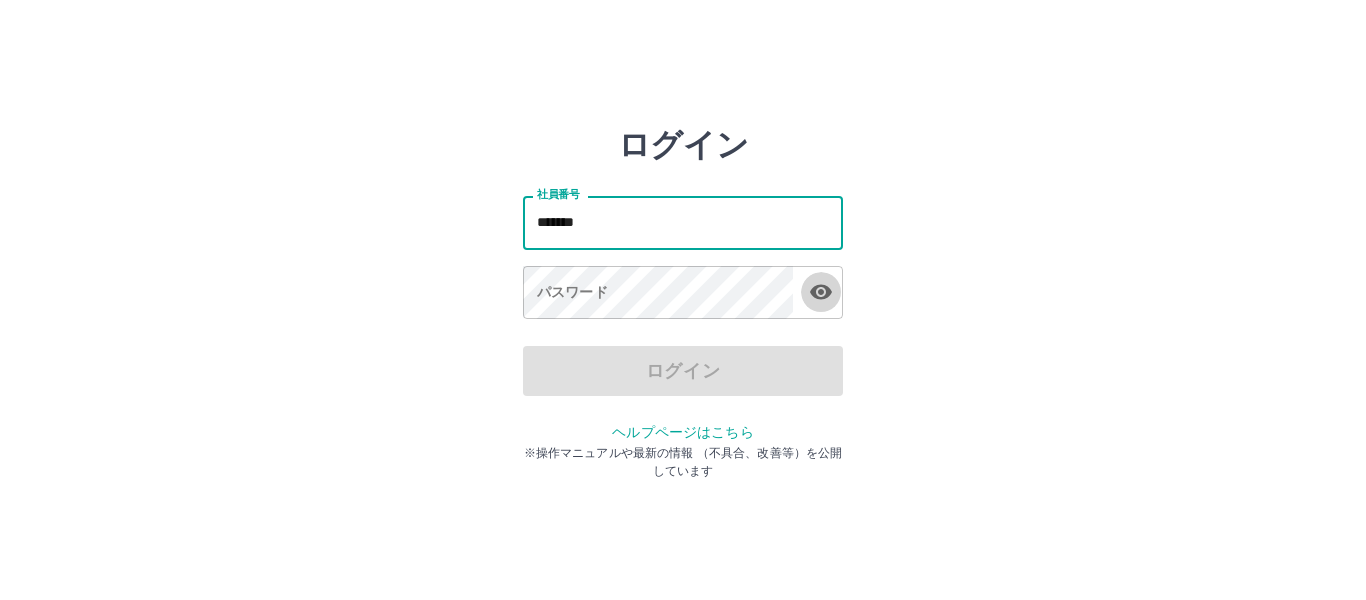 click 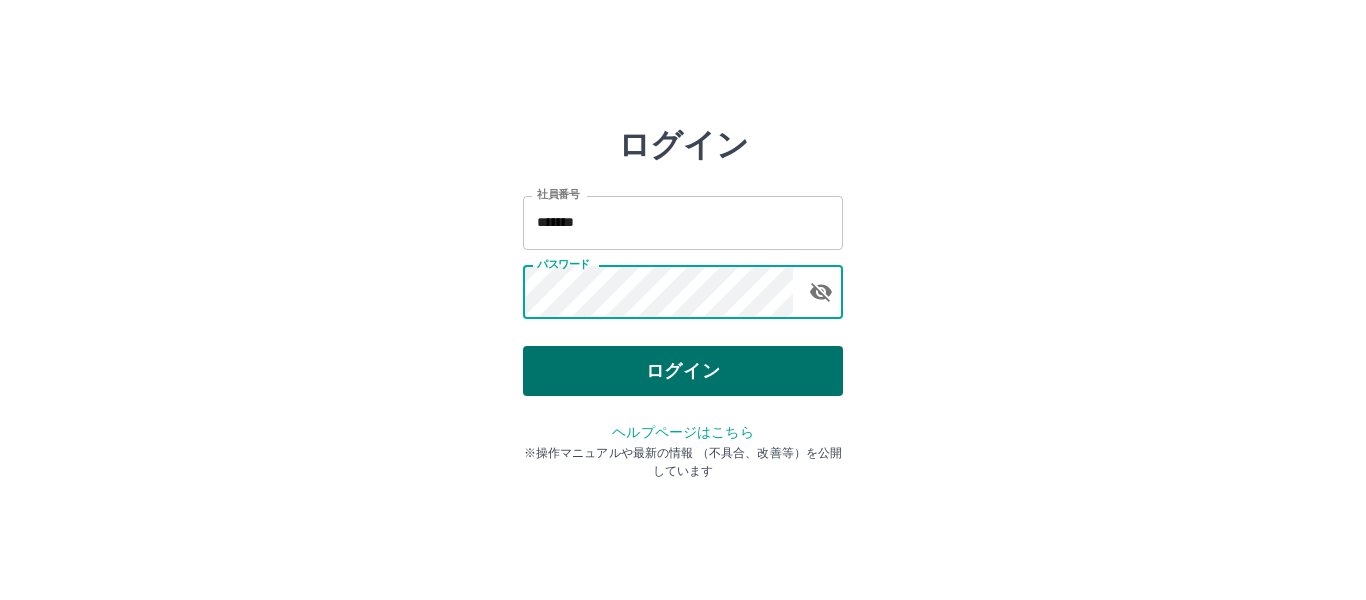 click on "ログイン" at bounding box center (683, 371) 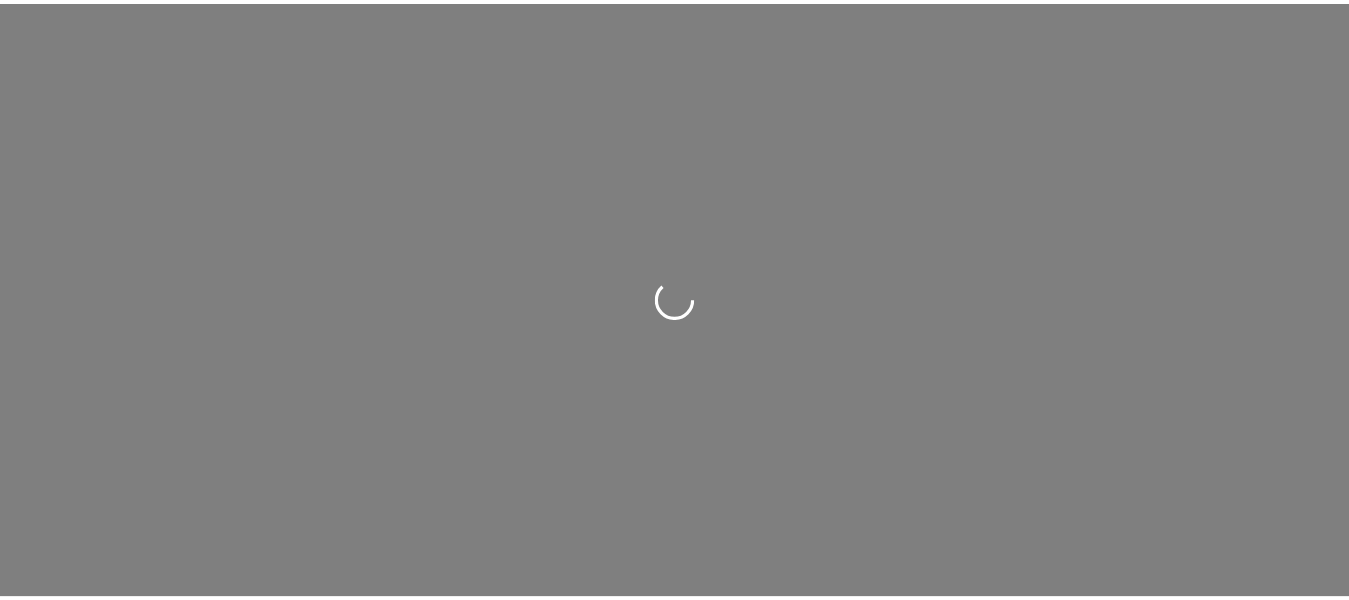 scroll, scrollTop: 0, scrollLeft: 0, axis: both 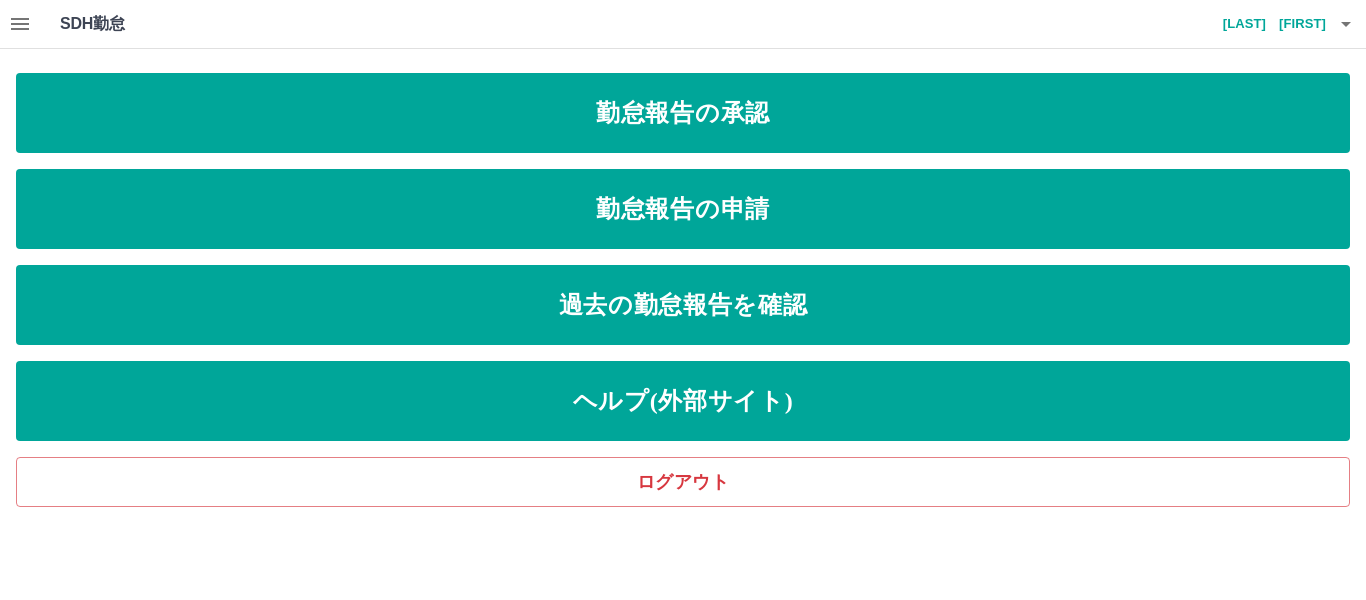 click 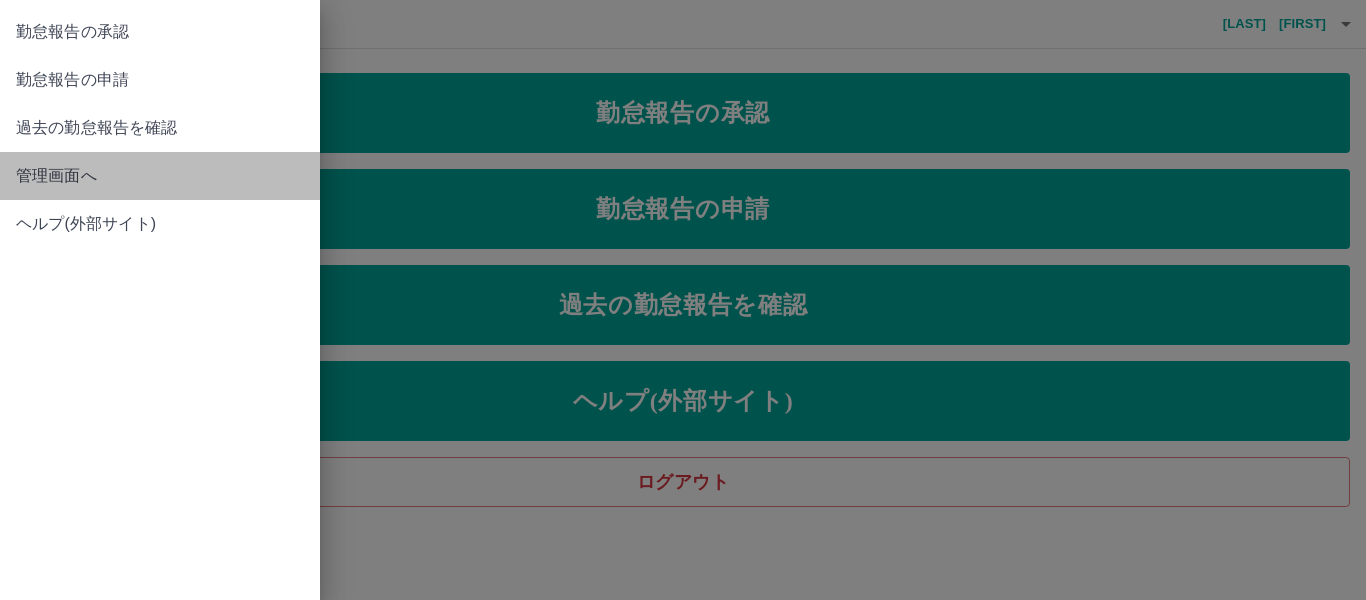 click on "管理画面へ" at bounding box center [160, 176] 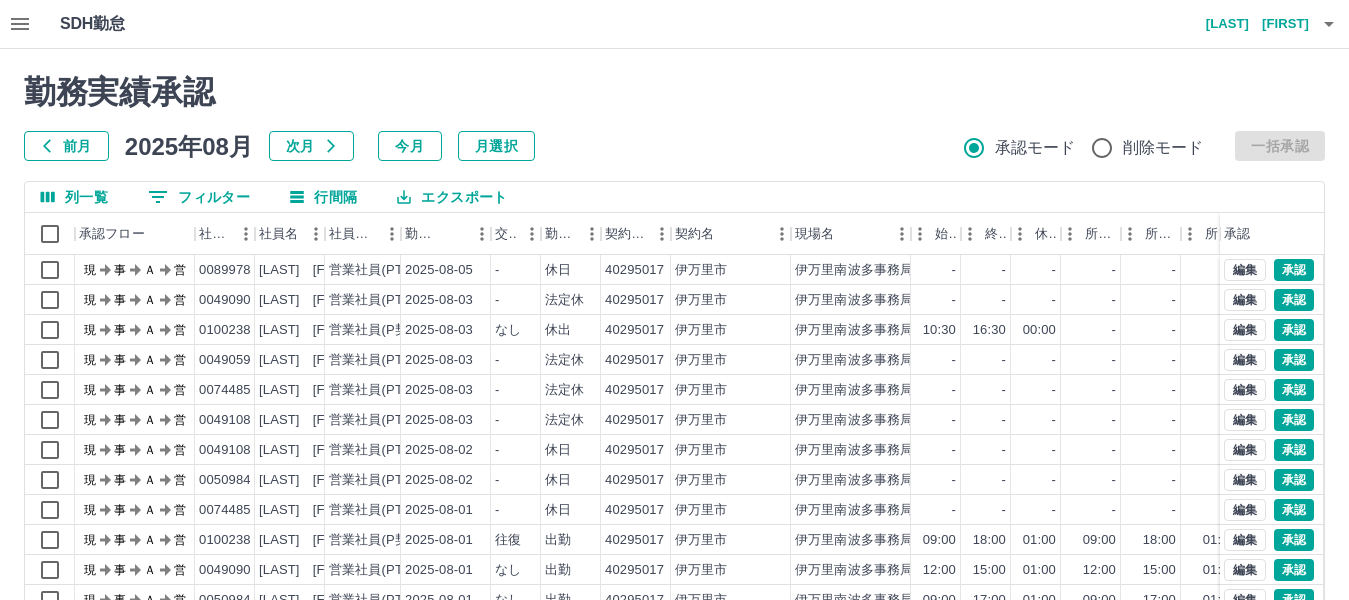 click on "勤務実績承認 前月 2025年08月 次月 今月 月選択 承認モード 削除モード 一括承認" at bounding box center (674, 117) 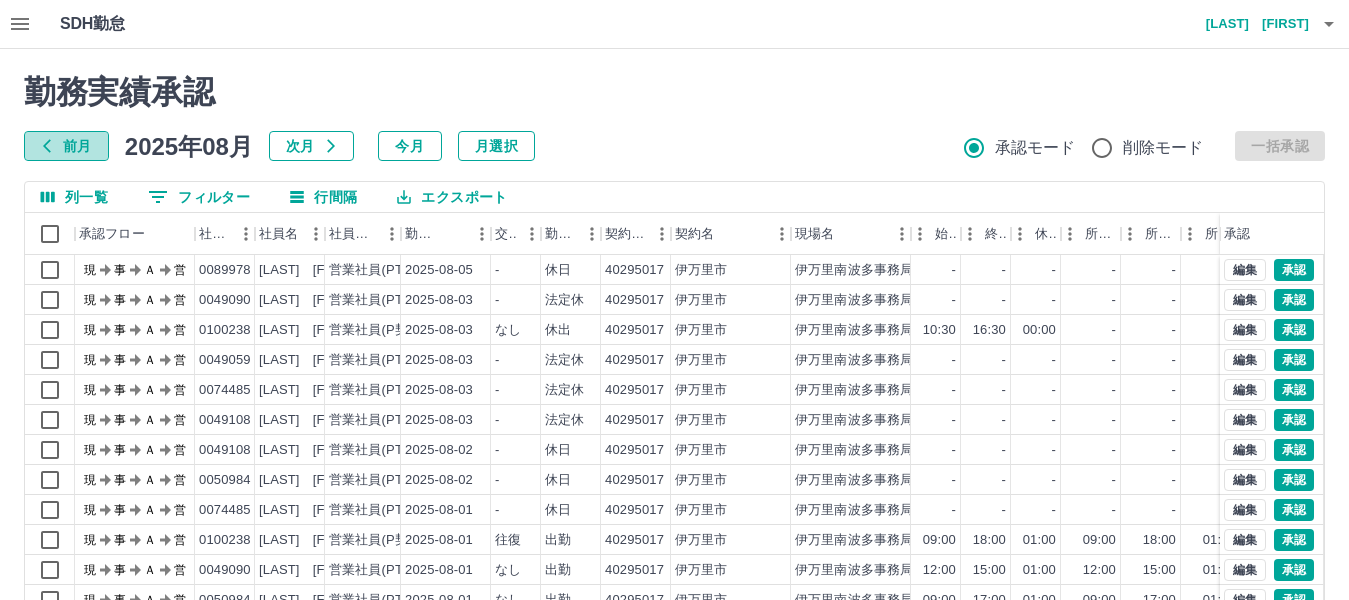 click 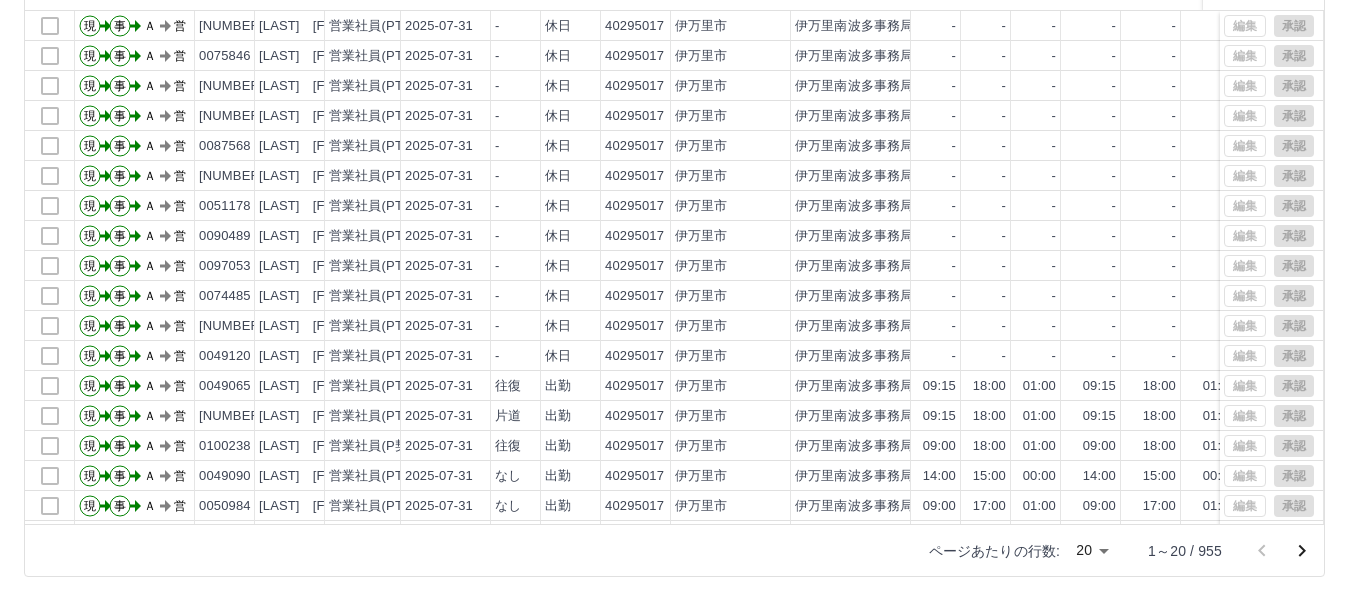 scroll, scrollTop: 245, scrollLeft: 0, axis: vertical 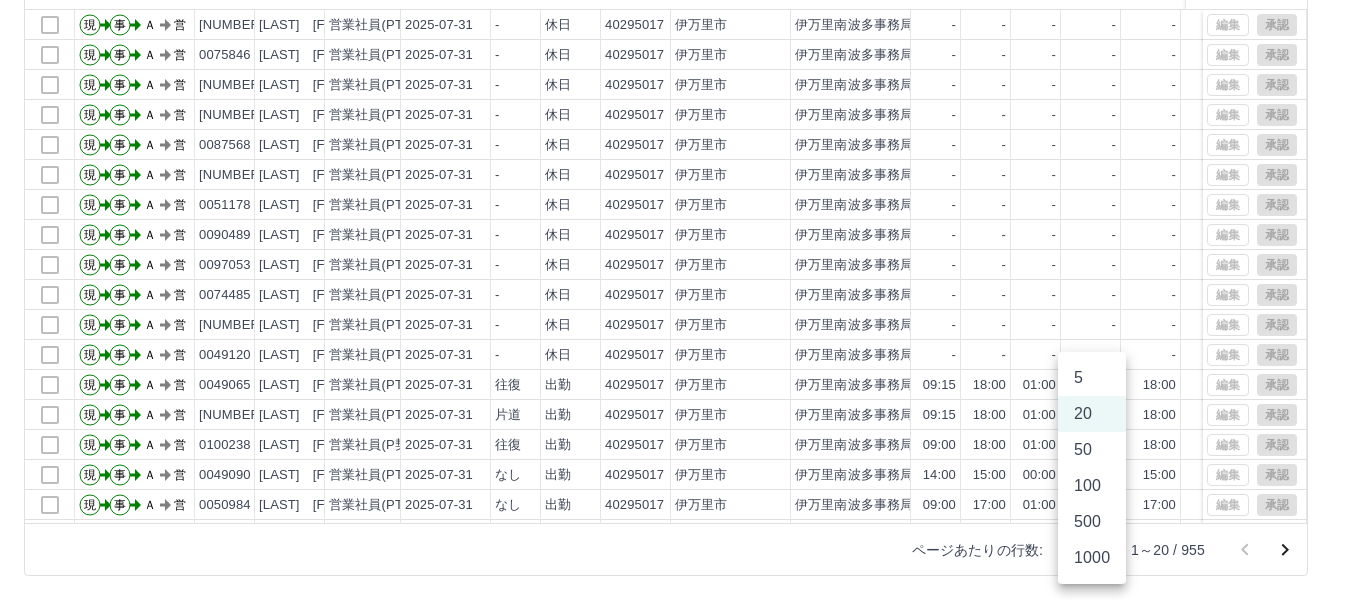 click on "SDH勤怠 力武　優子 勤務実績承認 前月 2025年07月 次月 今月 月選択 承認モード 削除モード 一括承認 列一覧 0 フィルター 行間隔 エクスポート 承認フロー 社員番号 社員名 社員区分 勤務日 交通費 勤務区分 契約コード 契約名 現場名 始業 終業 休憩 所定開始 所定終業 所定休憩 拘束 勤務 遅刻等 コメント ステータス 承認 現 事 Ａ 営 0097054 久保田　睦子 営業社員(PT契約) 2025-07-31  -  休日 40295017 伊万里市 伊万里南波多事務局 - - - - - - 00:00 00:00 00:00 AM承認待 現 事 Ａ 営 0075846 岡本　佳奈 営業社員(PT契約) 2025-07-31  -  休日 40295017 伊万里市 伊万里南波多事務局 - - - - - - 00:00 00:00 00:00 AM承認待 現 事 Ａ 営 0087068 森近　真貴子 営業社員(PT契約) 2025-07-31  -  休日 40295017 伊万里市 伊万里南波多事務局 - - - - - - 00:00 00:00 00:00 AM承認待 現 事 Ａ 営 0086544 中山　乙美 2025-07-31  -" at bounding box center (674, 177) 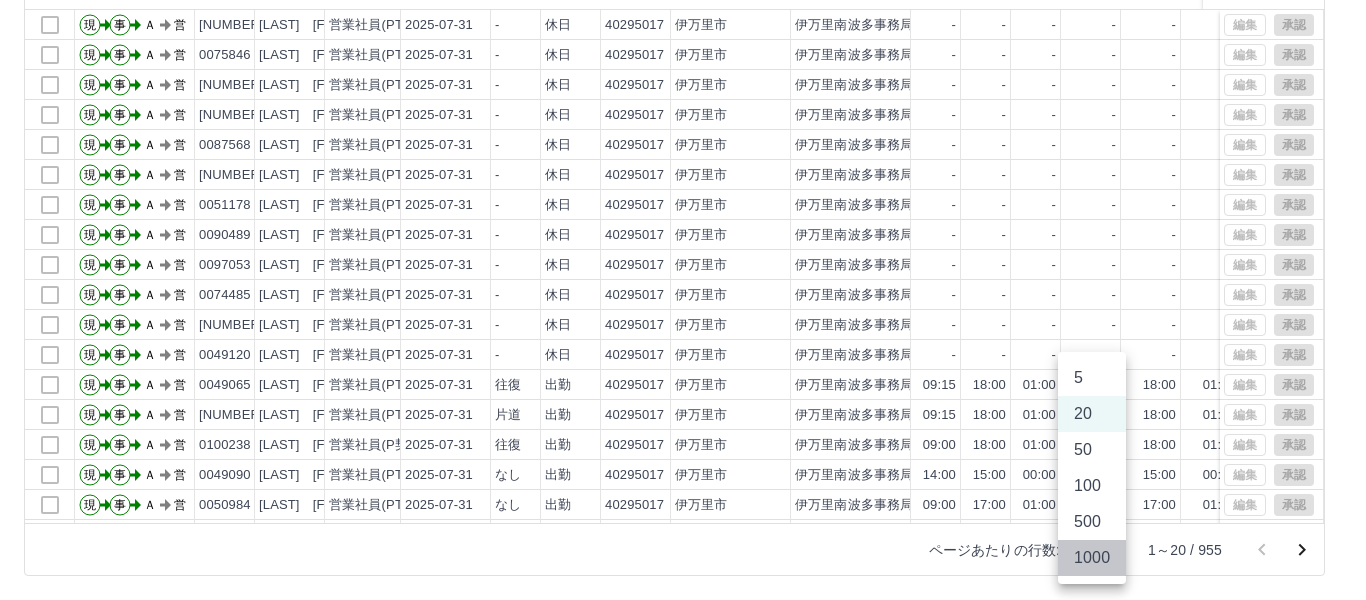 click on "1000" at bounding box center (1092, 558) 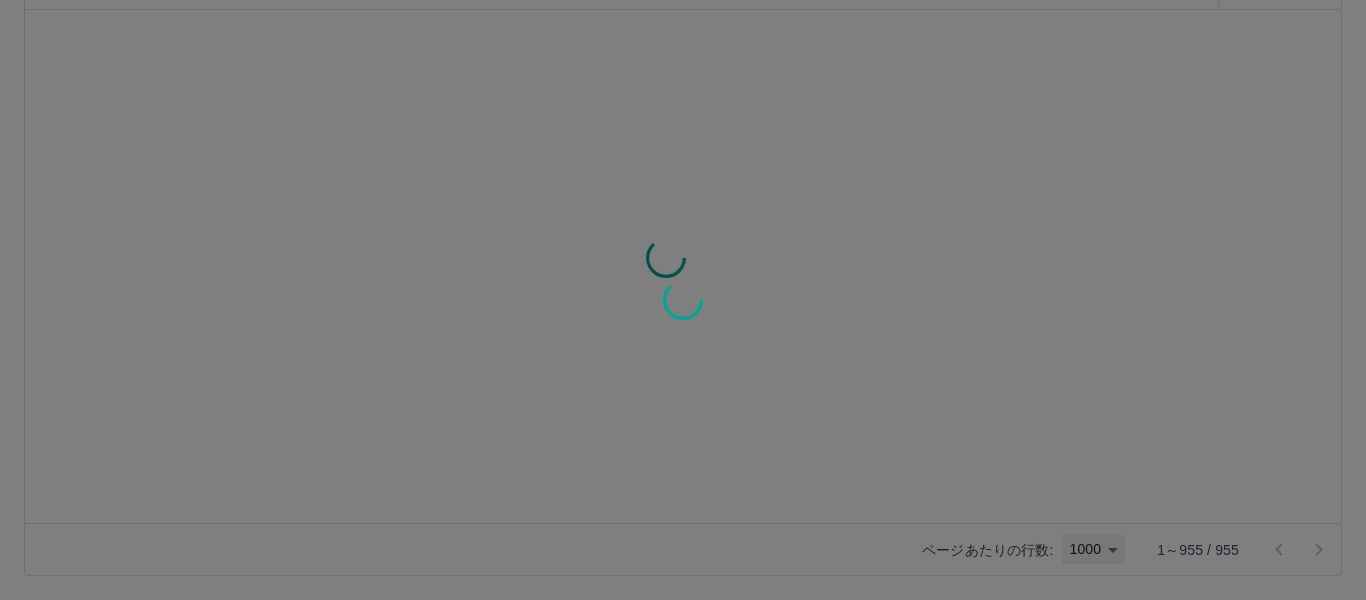 type on "****" 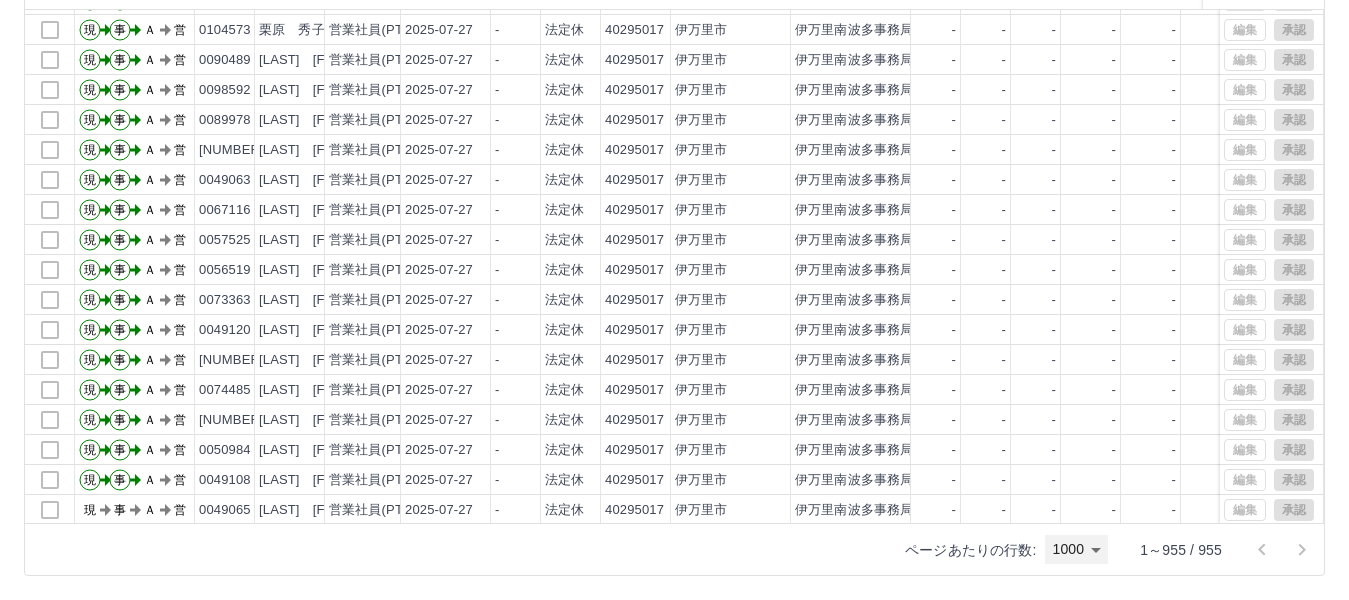 scroll, scrollTop: 2880, scrollLeft: 0, axis: vertical 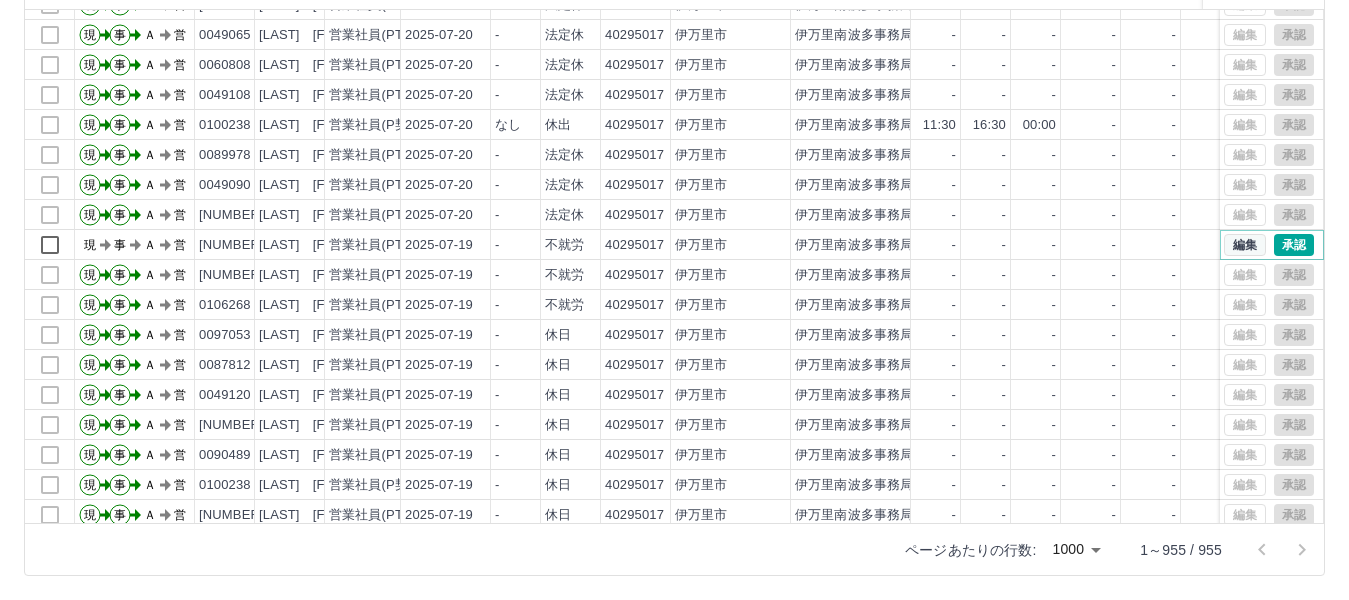 click on "編集" at bounding box center (1245, 245) 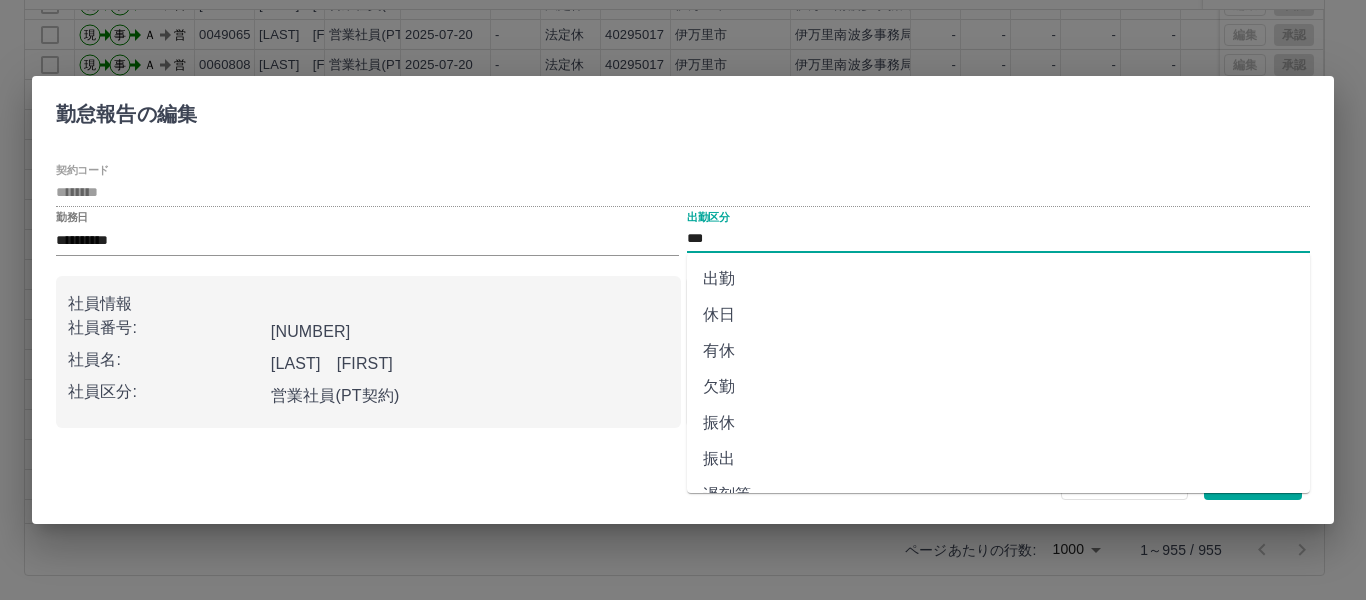 click on "休日" at bounding box center [998, 315] 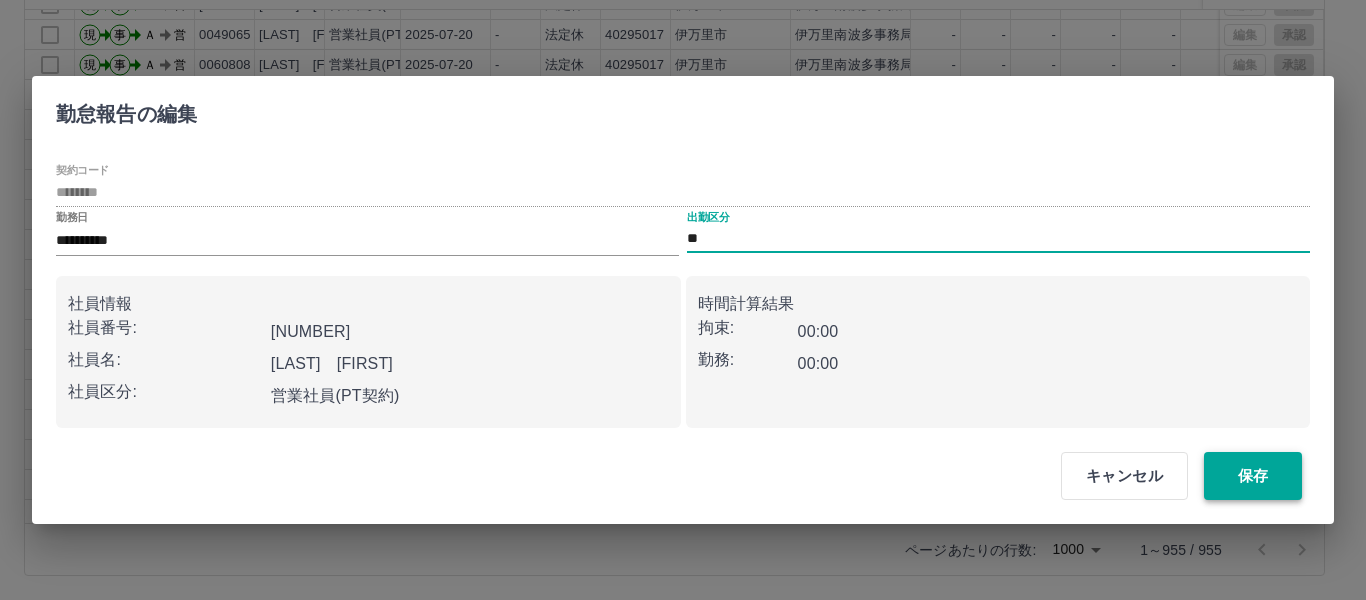 click on "保存" at bounding box center (1253, 476) 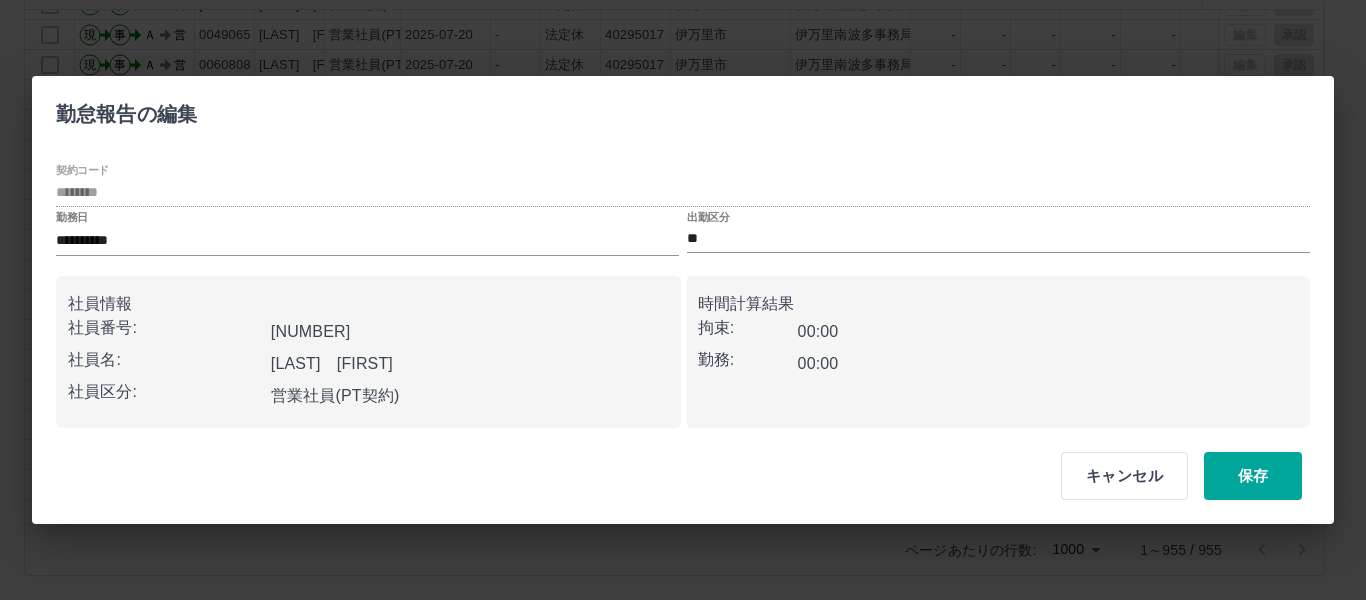 click on "キャンセル" at bounding box center [1124, 476] 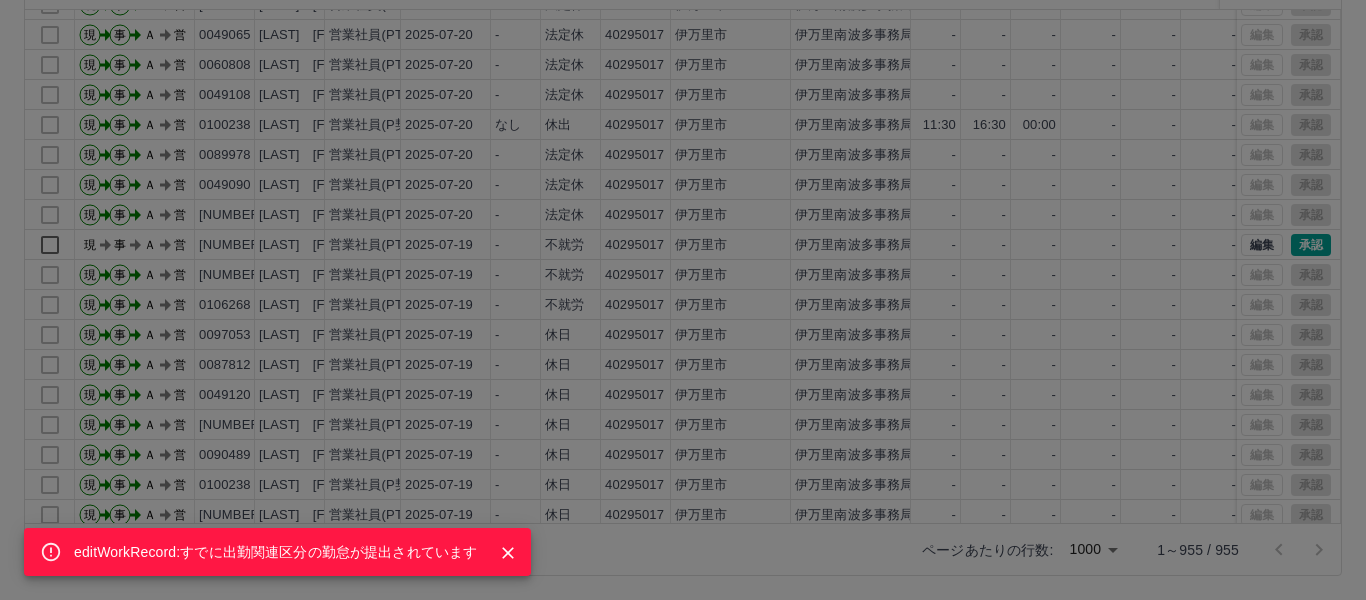 click 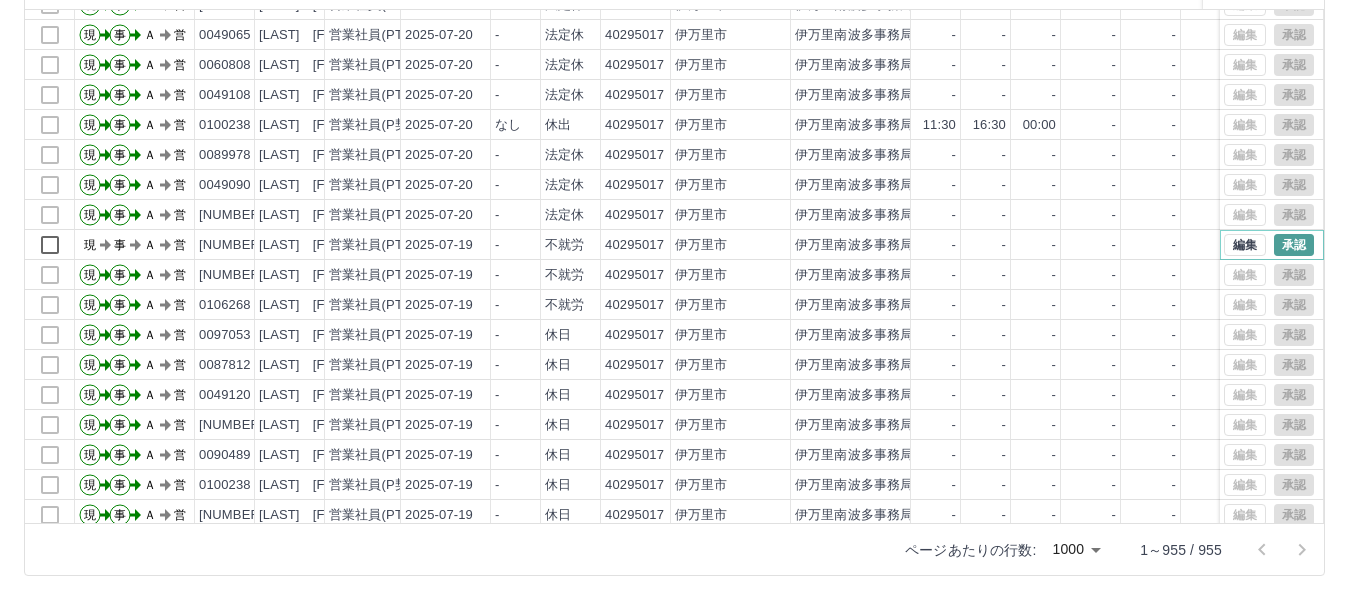 click on "承認" at bounding box center (1294, 245) 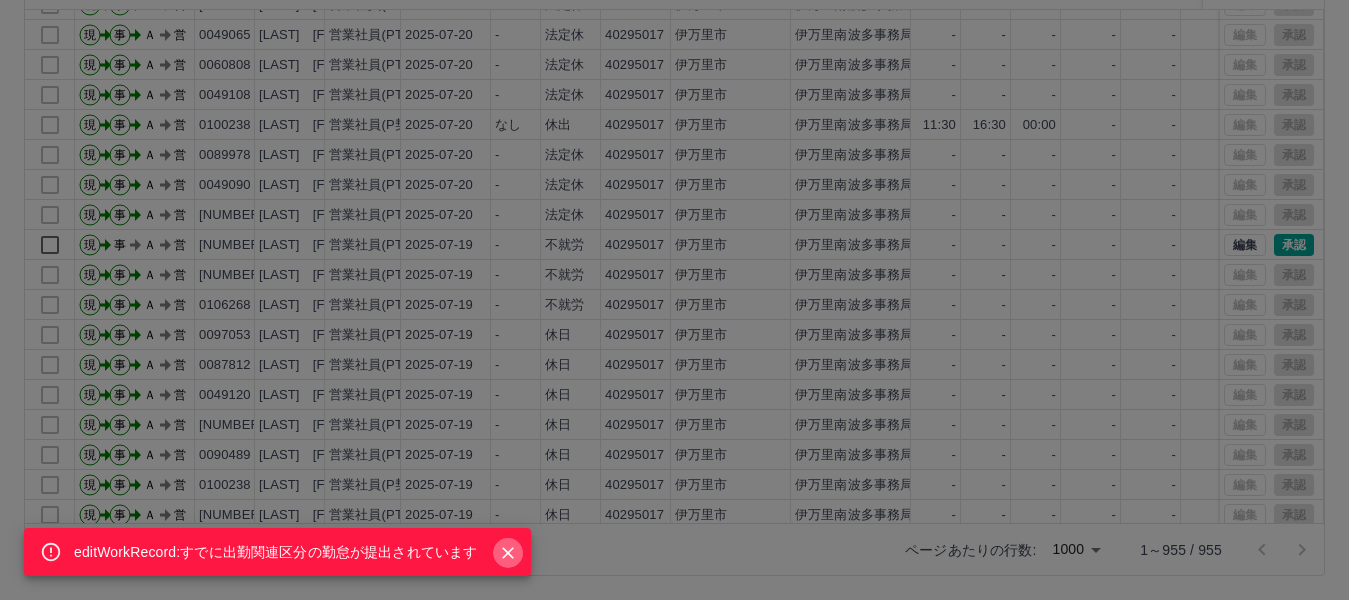 click 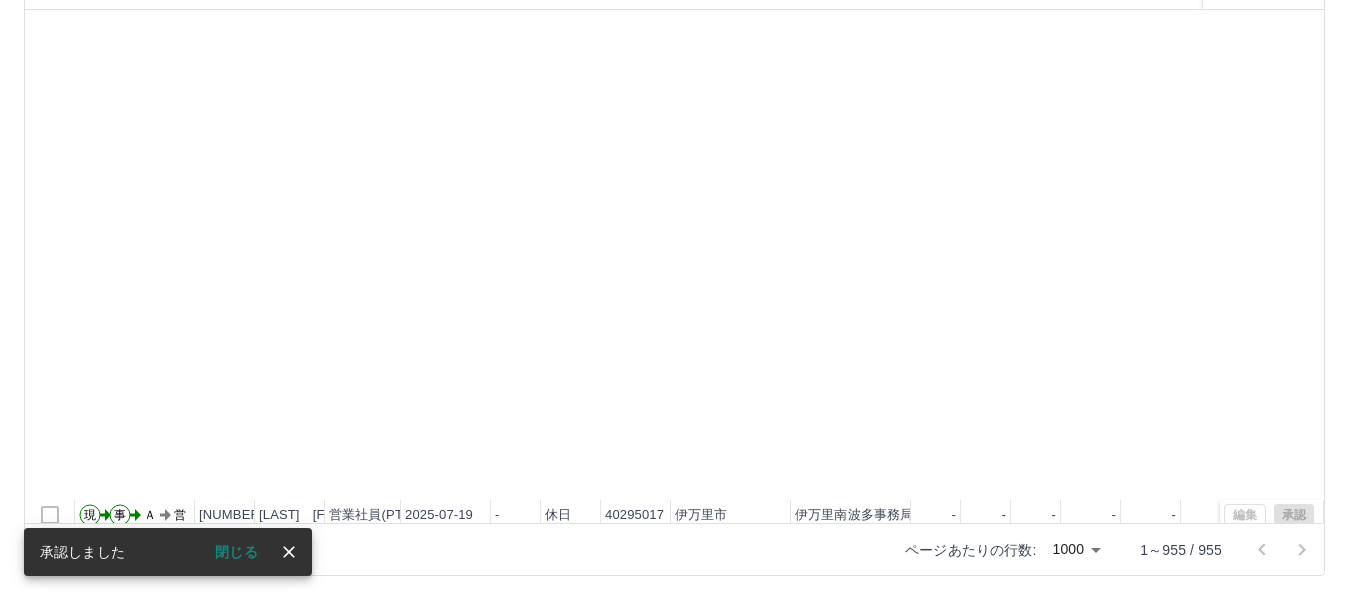 scroll, scrollTop: 9874, scrollLeft: 0, axis: vertical 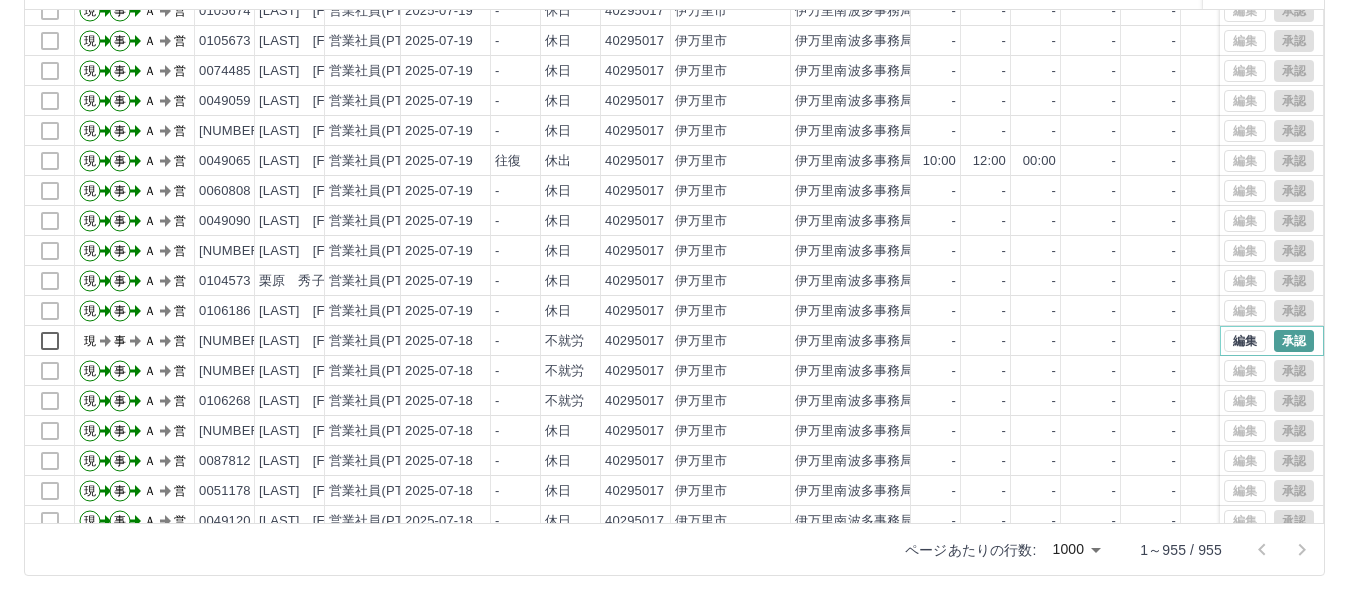 click on "承認" at bounding box center [1294, 341] 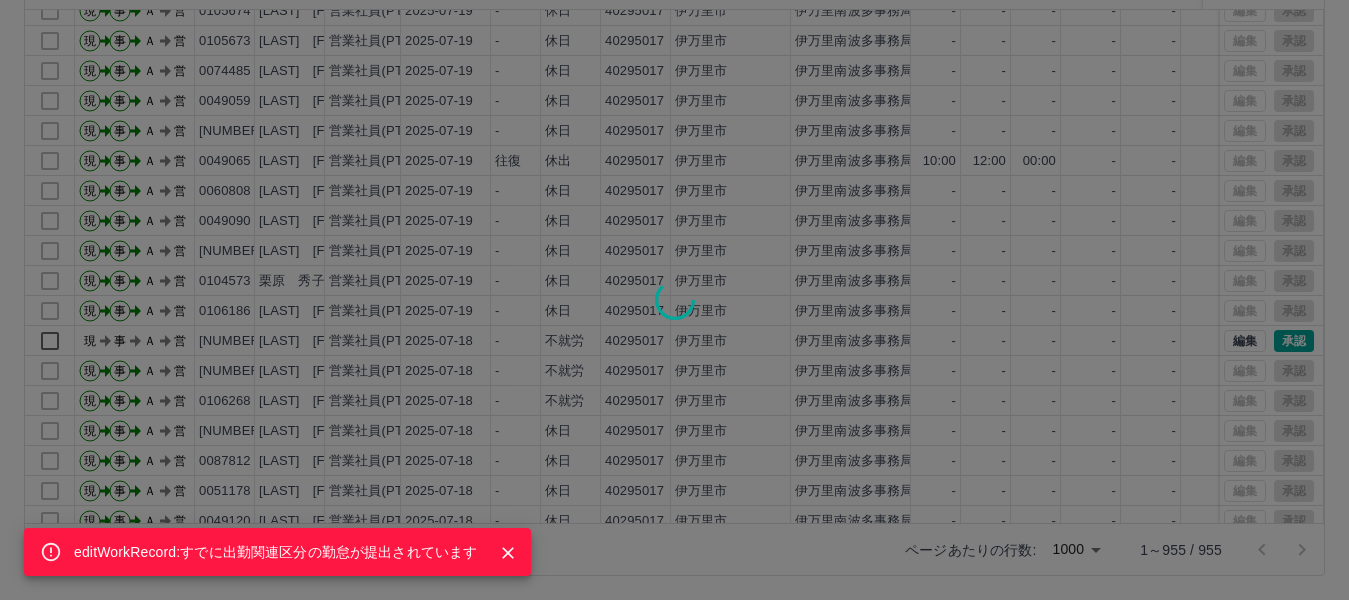 click 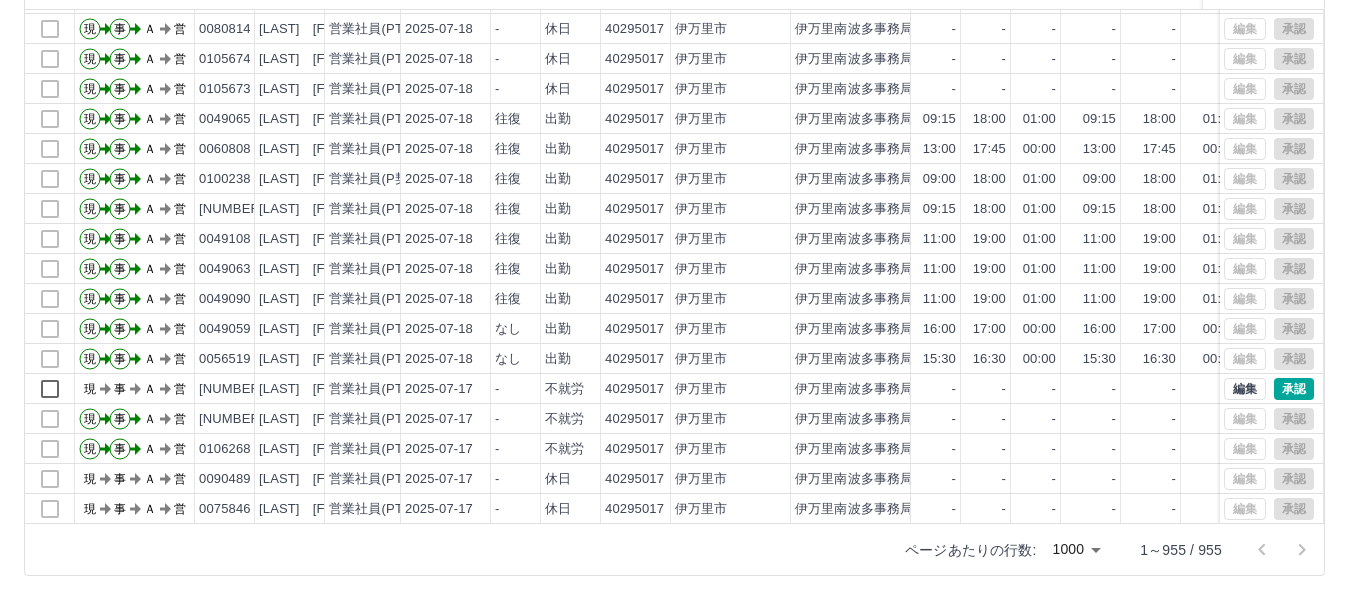 scroll, scrollTop: 11274, scrollLeft: 0, axis: vertical 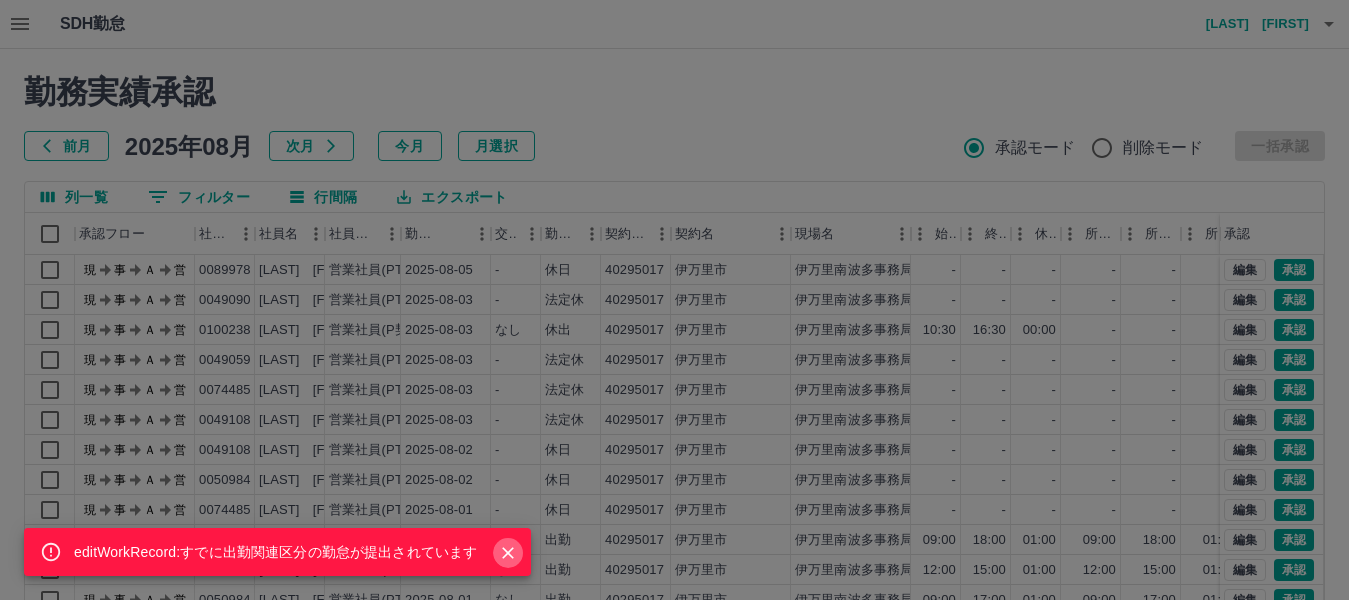 click 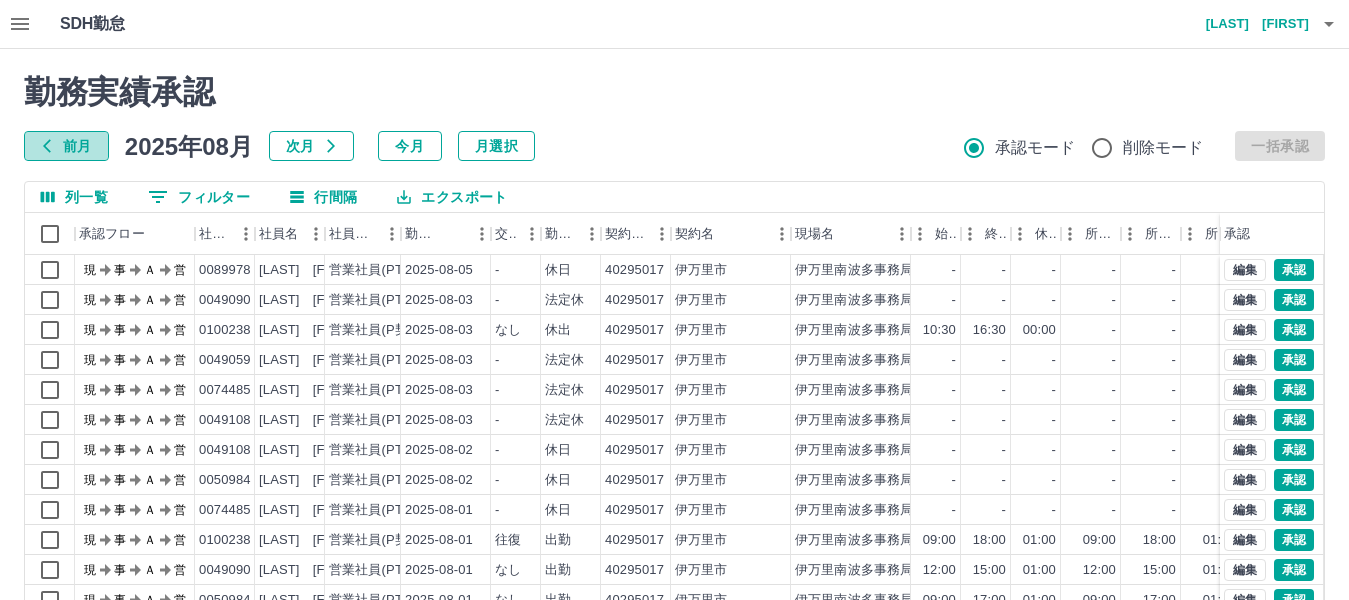 click on "前月" at bounding box center [66, 146] 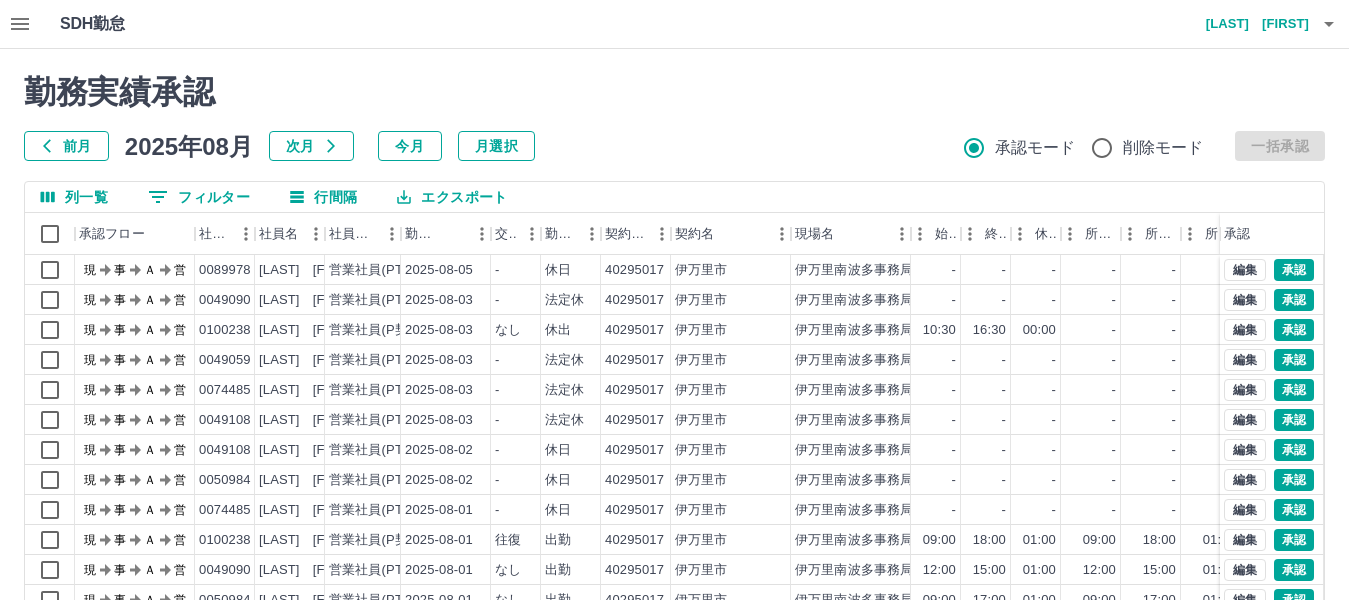 click 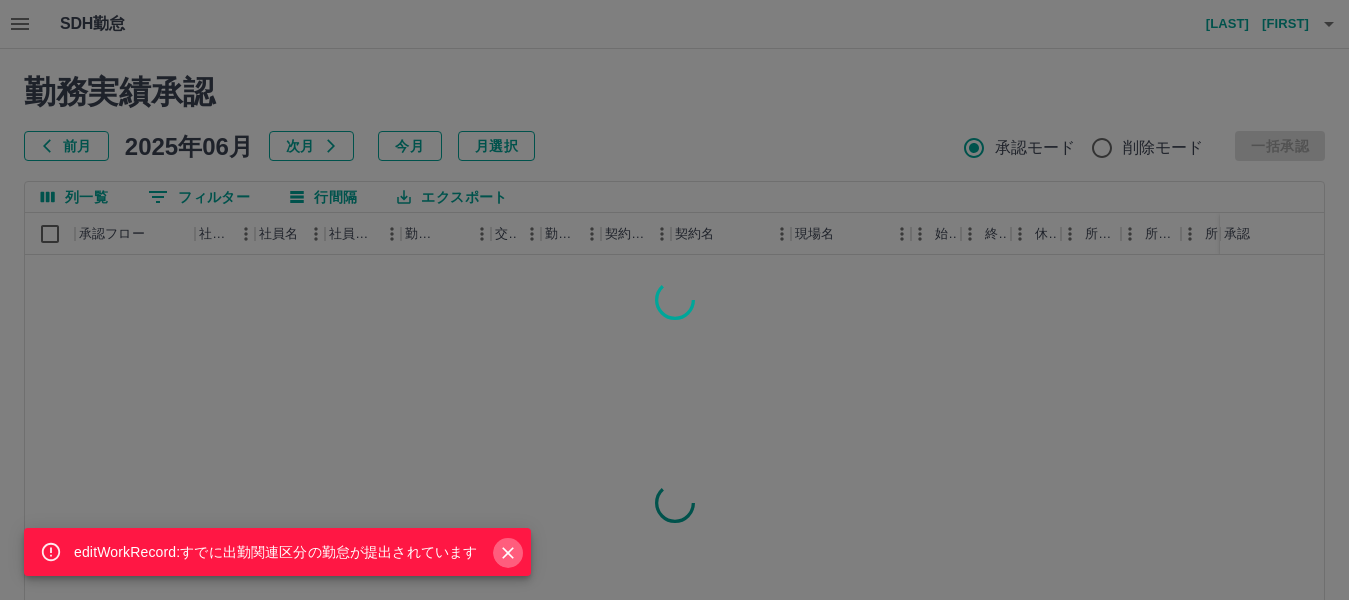 click 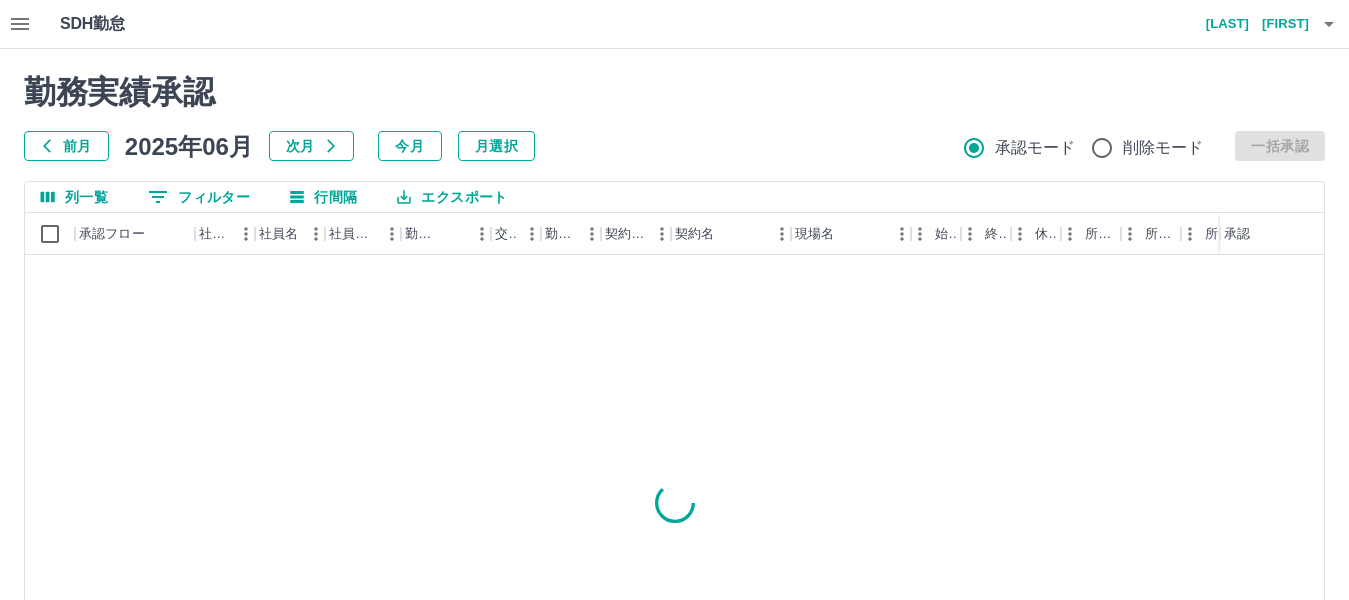 click 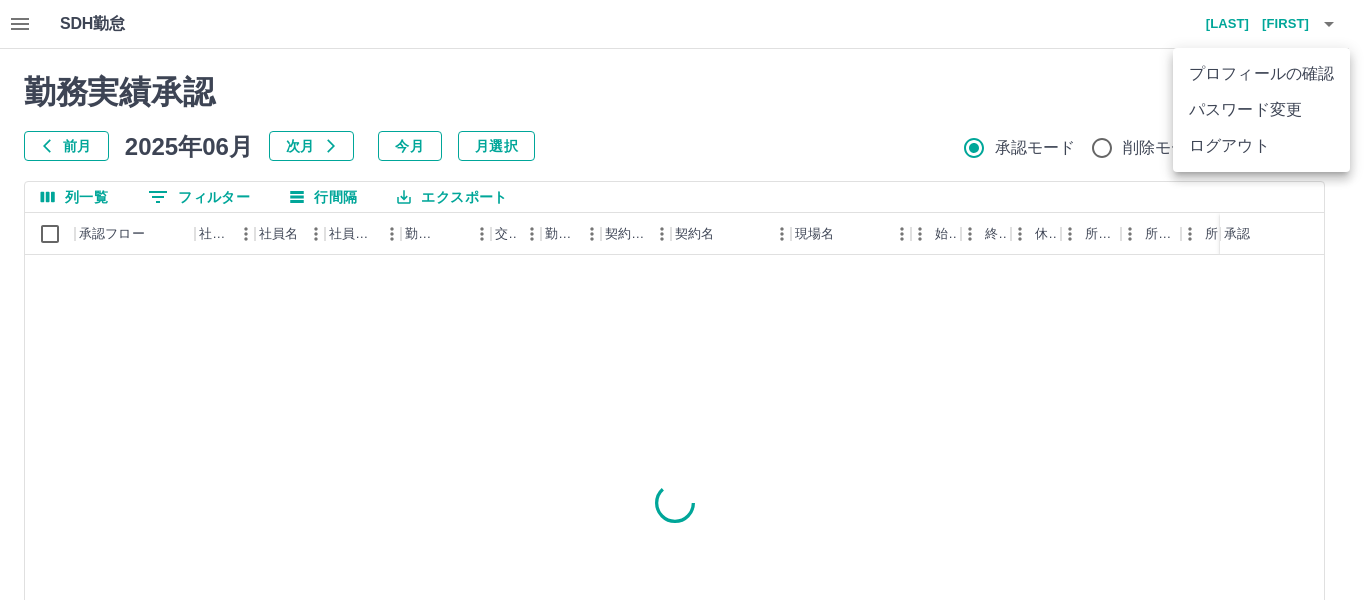 click on "ログアウト" at bounding box center (1261, 146) 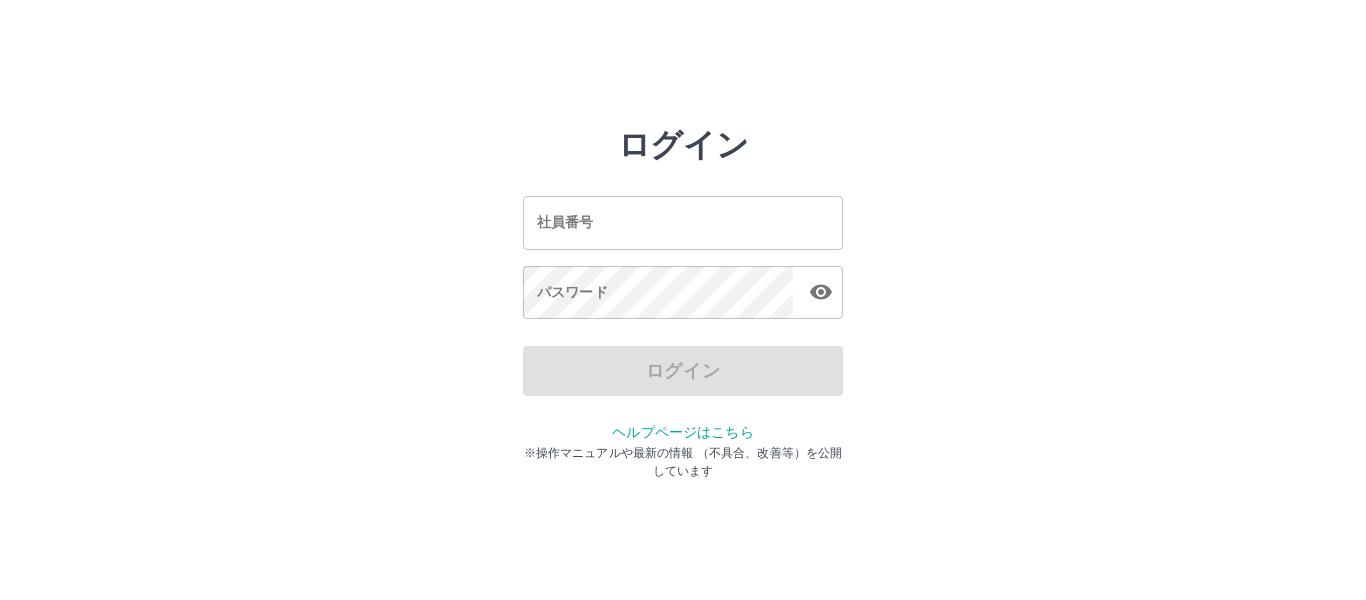 scroll, scrollTop: 0, scrollLeft: 0, axis: both 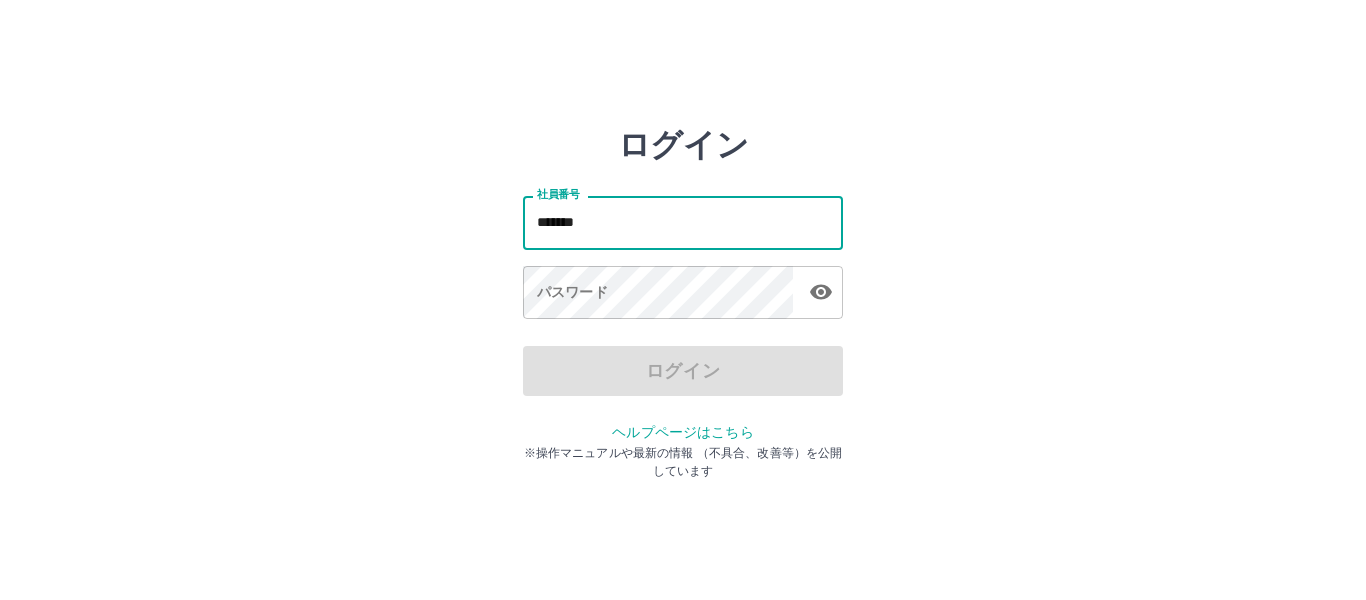 click 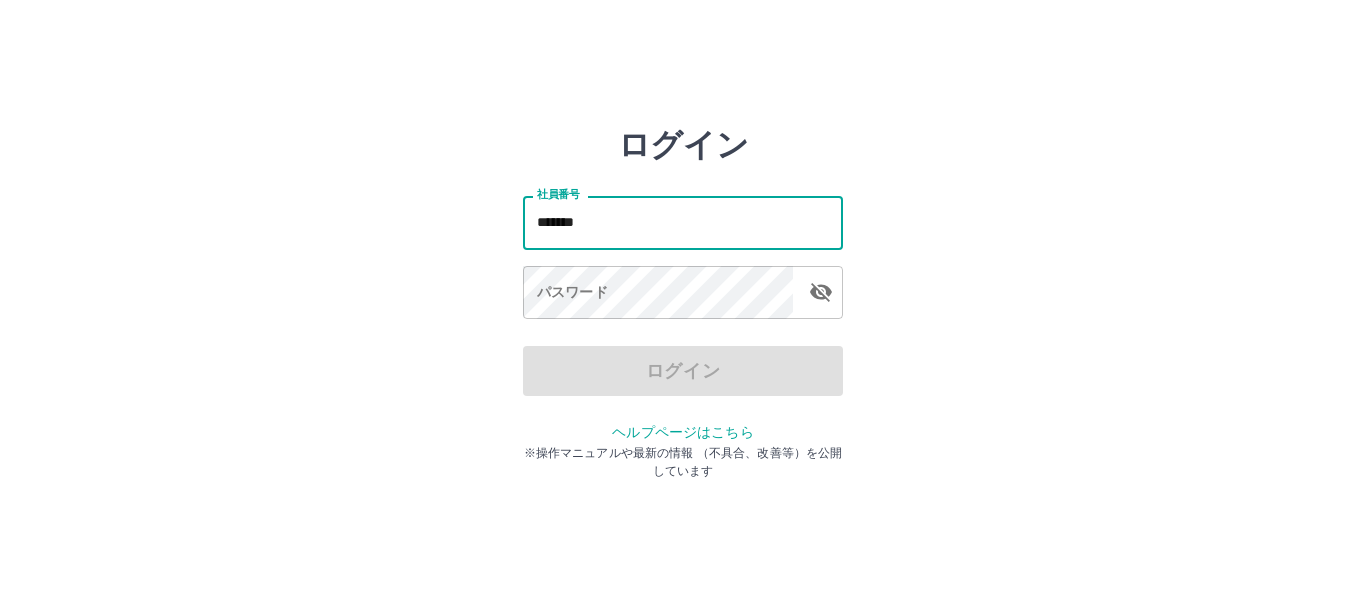 type on "*******" 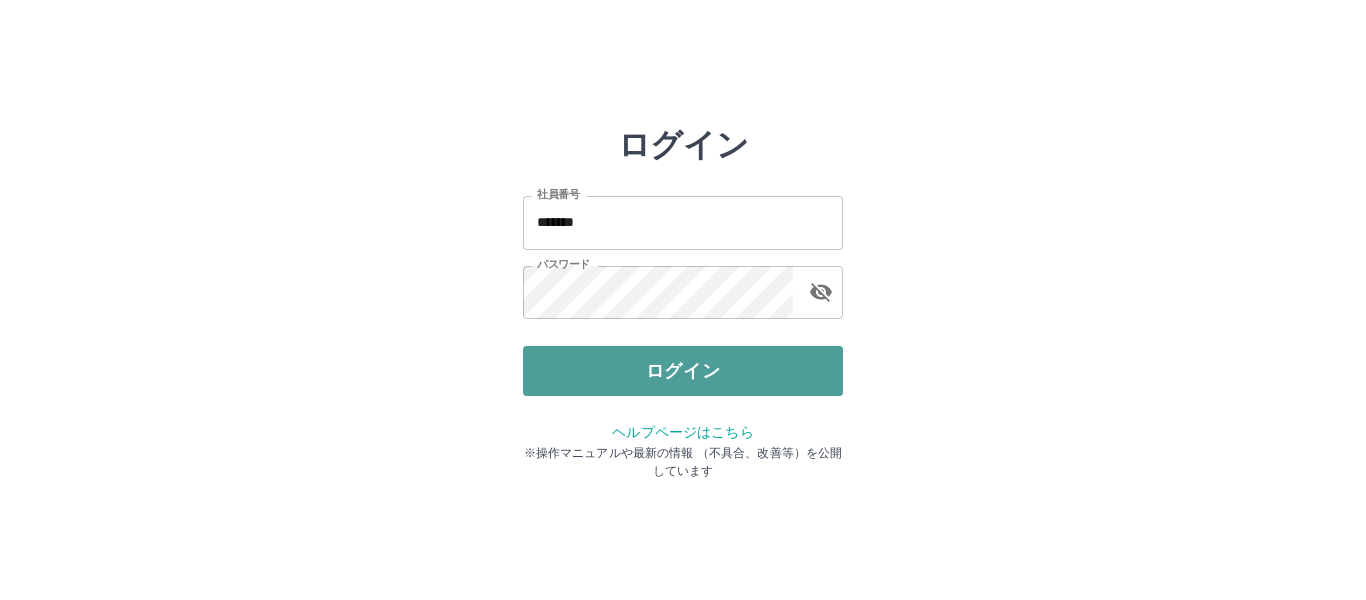 click on "ログイン" at bounding box center [683, 371] 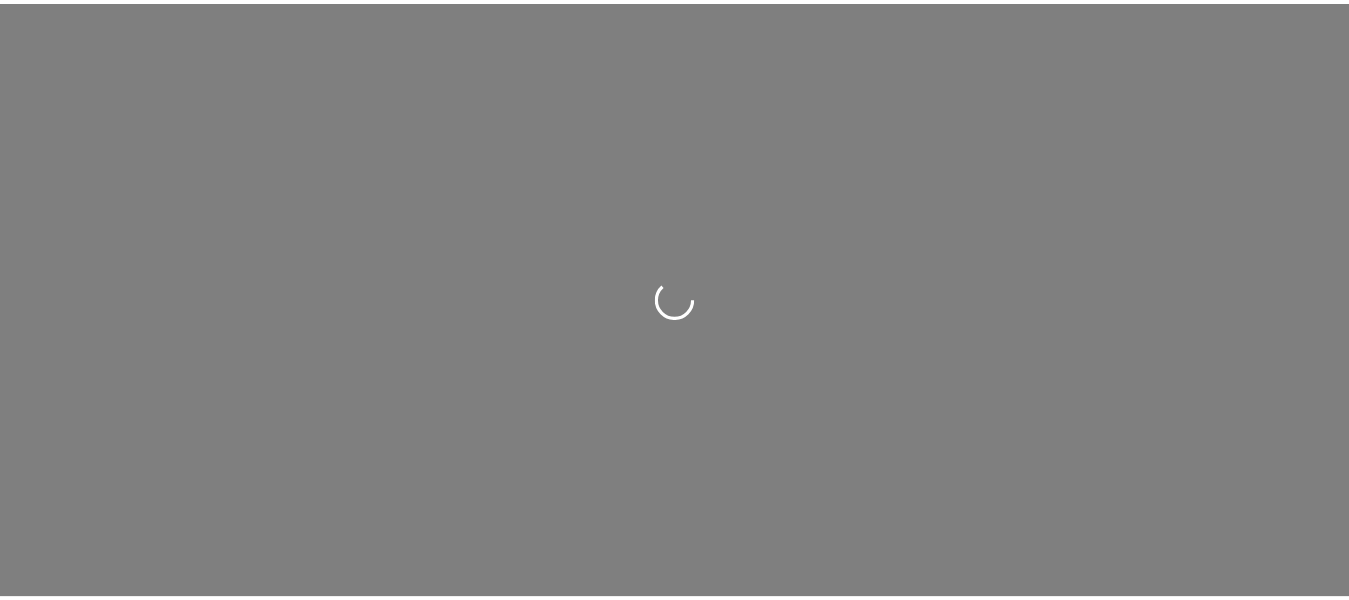 scroll, scrollTop: 0, scrollLeft: 0, axis: both 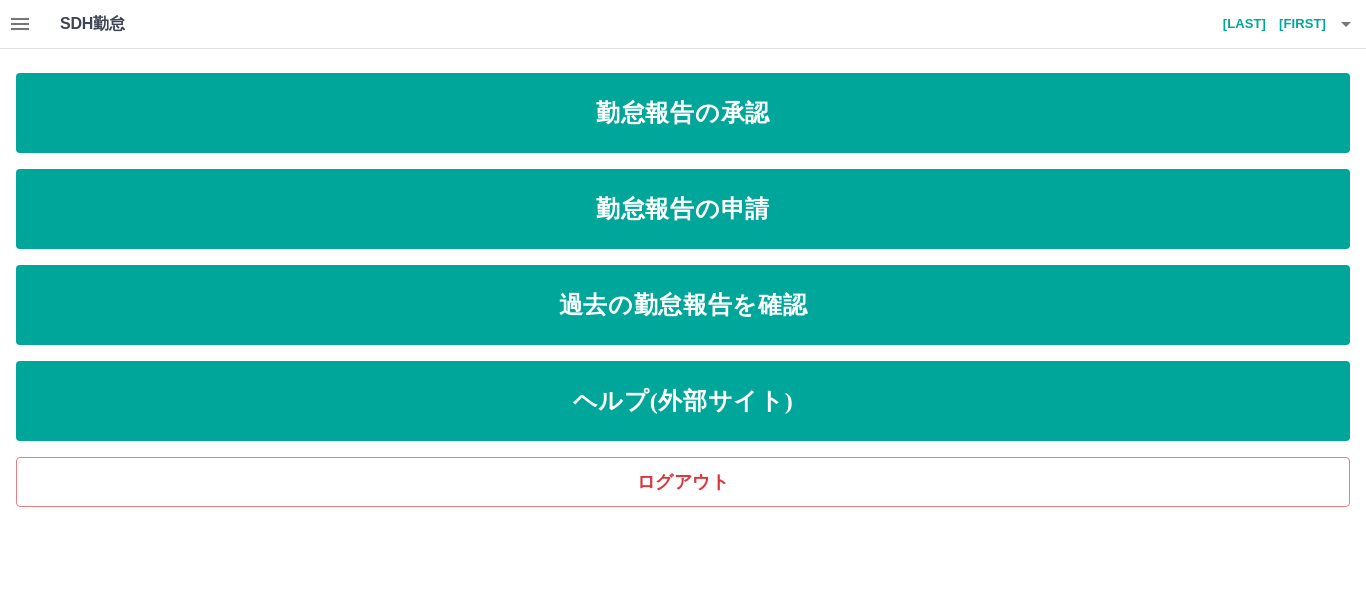 click 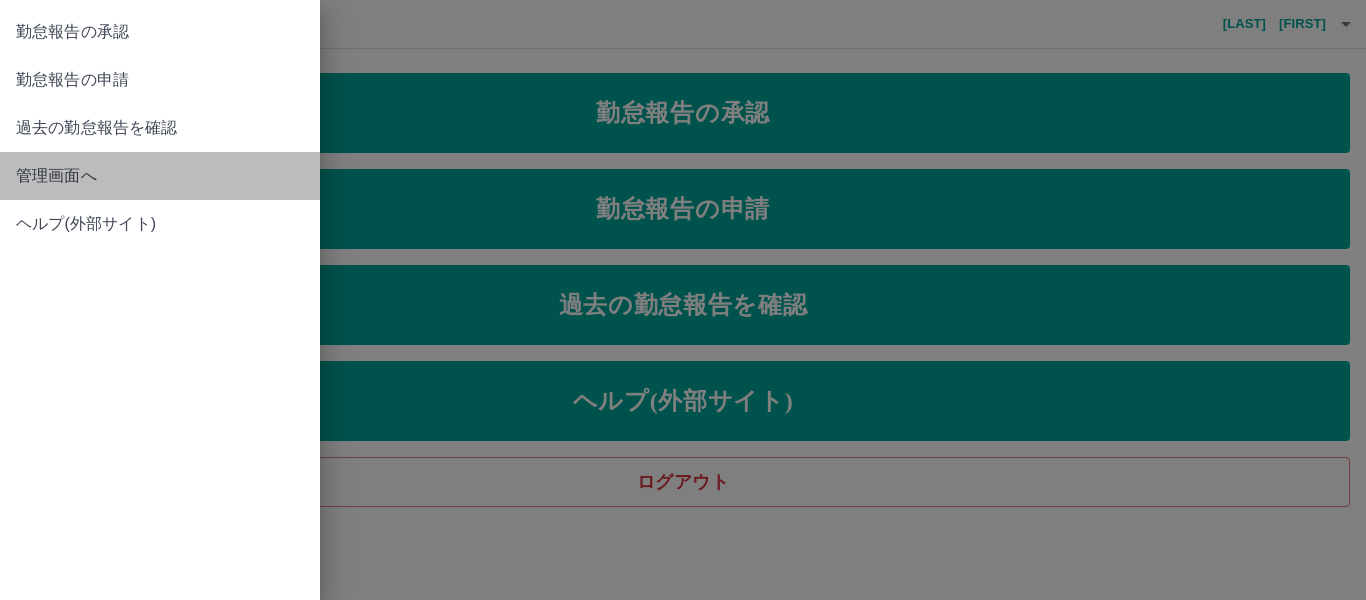 click on "管理画面へ" at bounding box center [160, 176] 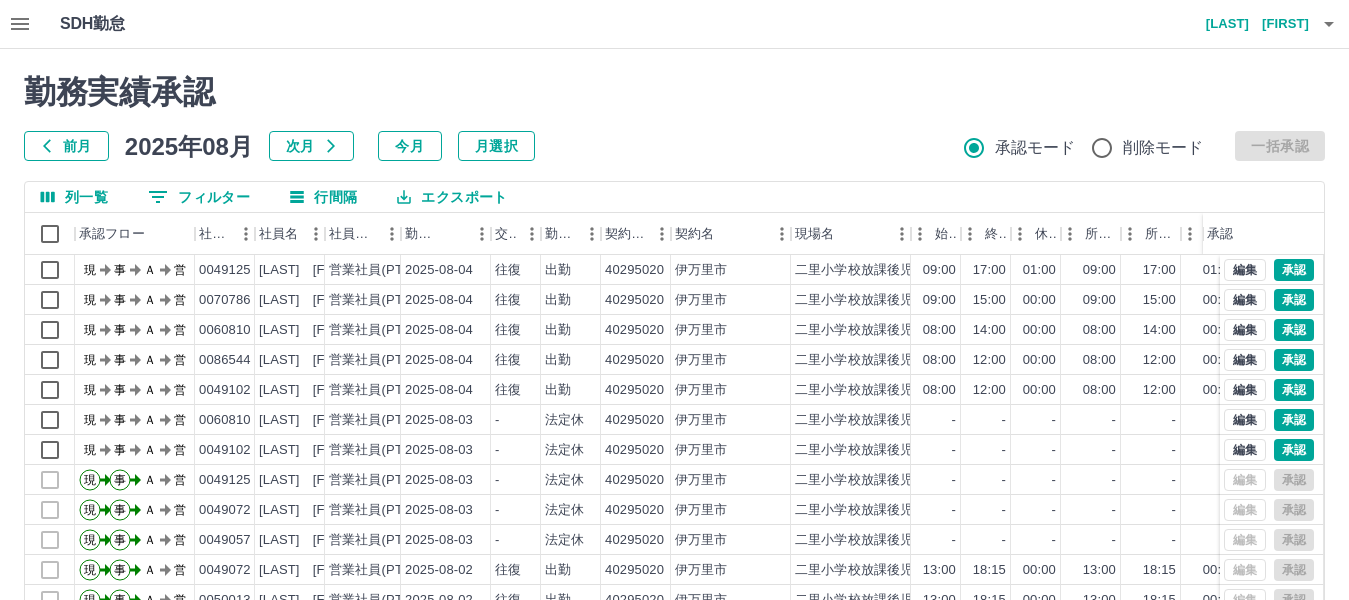 click on "前月" at bounding box center (66, 146) 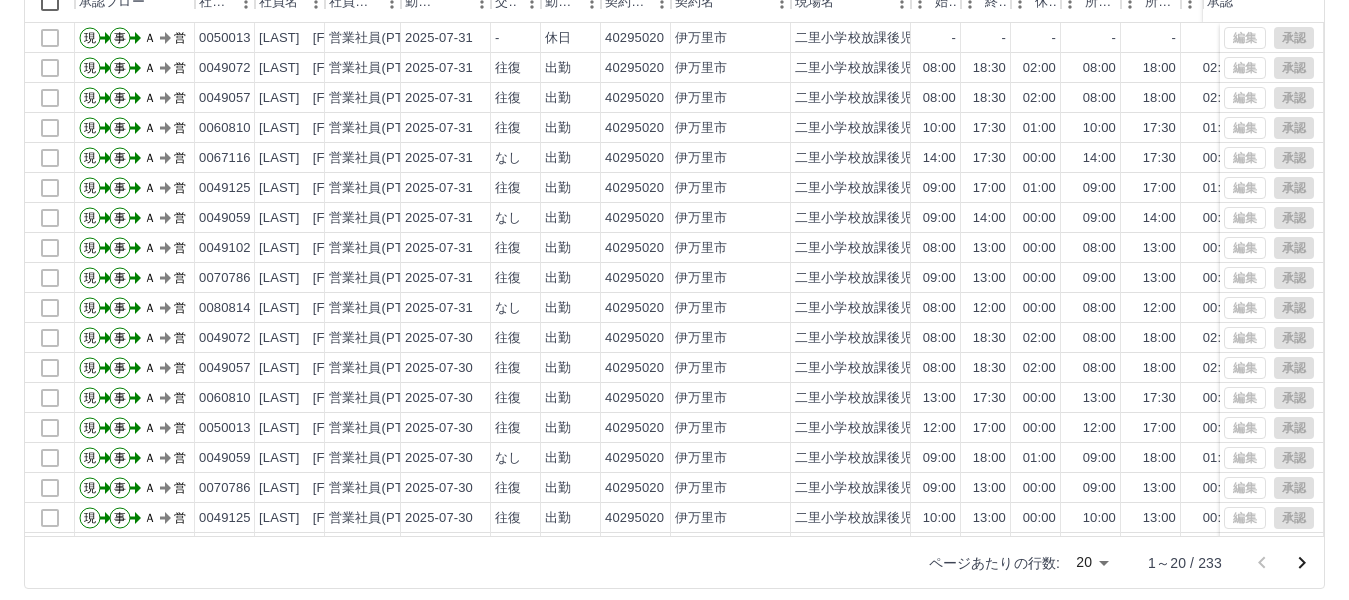 scroll, scrollTop: 245, scrollLeft: 0, axis: vertical 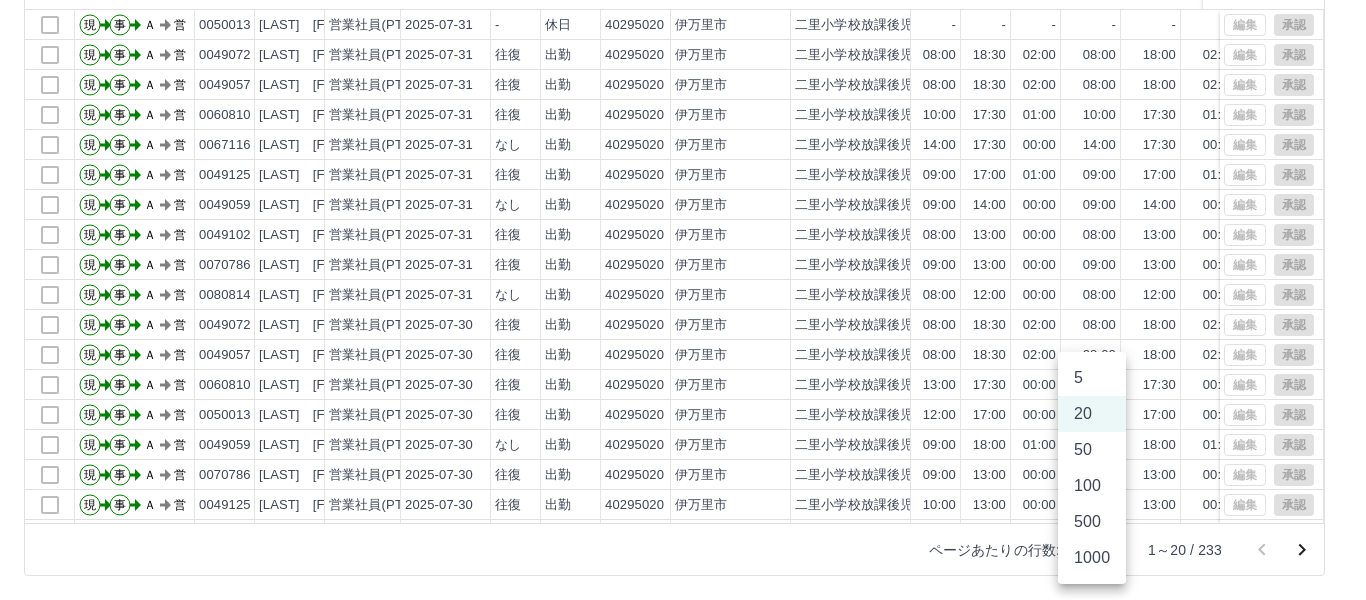 click on "SDH勤怠 山口　留美 勤務実績承認 前月 2025年07月 次月 今月 月選択 承認モード 削除モード 一括承認 列一覧 0 フィルター 行間隔 エクスポート 承認フロー 社員番号 社員名 社員区分 勤務日 交通費 勤務区分 契約コード 契約名 現場名 始業 終業 休憩 所定開始 所定終業 所定休憩 拘束 勤務 遅刻等 コメント ステータス 承認 現 事 Ａ 営 0050013 飯田　孝子 営業社員(PT契約) 2025-07-31  -  休日 40295020 伊万里市 二里小学校放課後児童クラブ - - - - - - 00:00 00:00 00:00 AM承認待 現 事 Ａ 営 0049072 山口　留美 営業社員(PT契約) 2025-07-31 往復 出勤 40295020 伊万里市 二里小学校放課後児童クラブ 08:00 18:30 02:00 08:00 18:00 02:00 10:30 08:30 00:00 夏休みの為30分残業 AM承認待 現 事 Ａ 営 0049057 田代　るみ子 営業社員(PT契約) 2025-07-31 往復 出勤 40295020 伊万里市 二里小学校放課後児童クラブ 08:00 -" at bounding box center (683, 177) 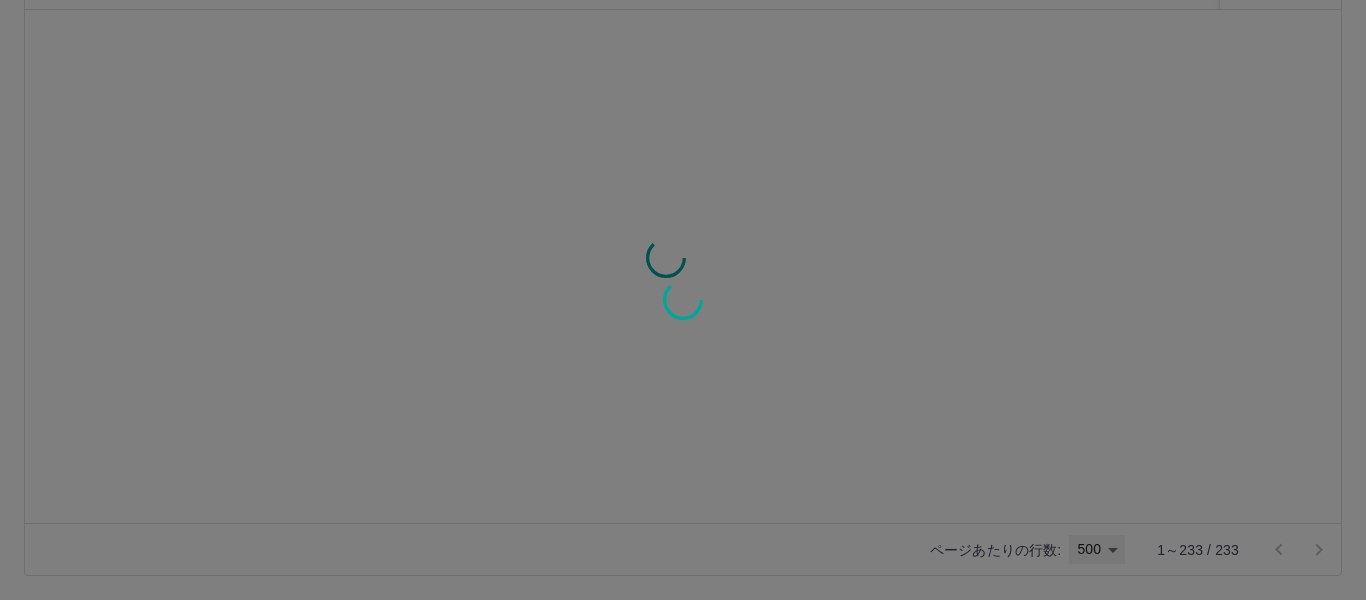 type on "***" 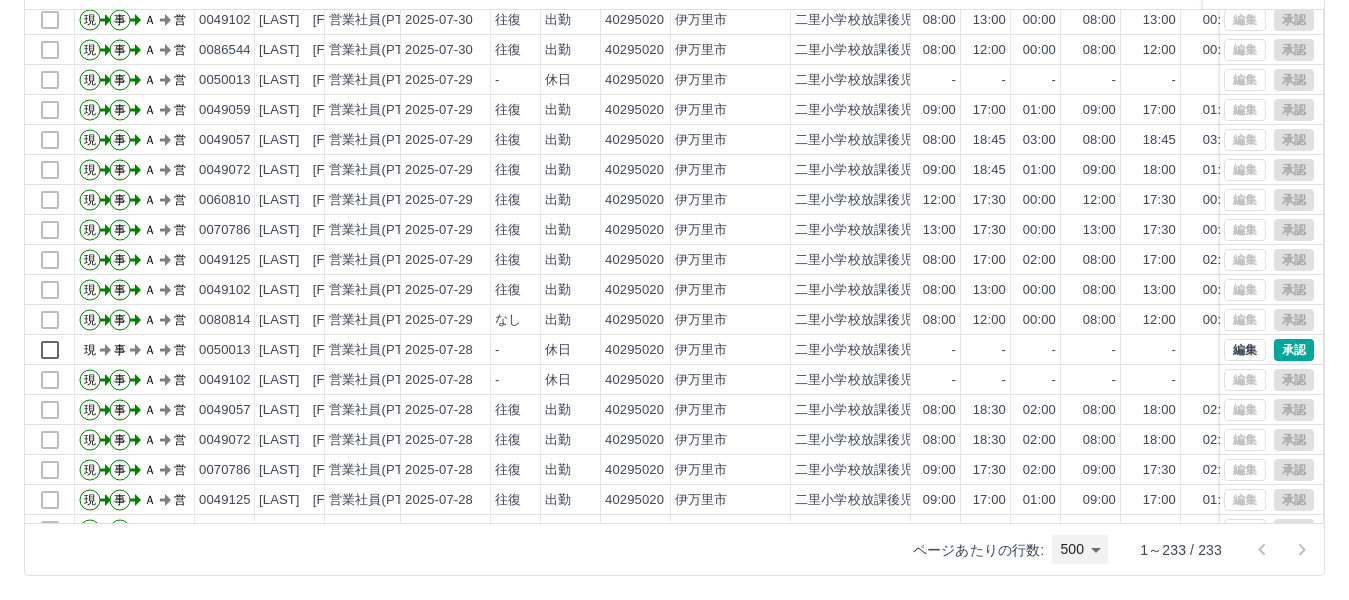 scroll, scrollTop: 600, scrollLeft: 0, axis: vertical 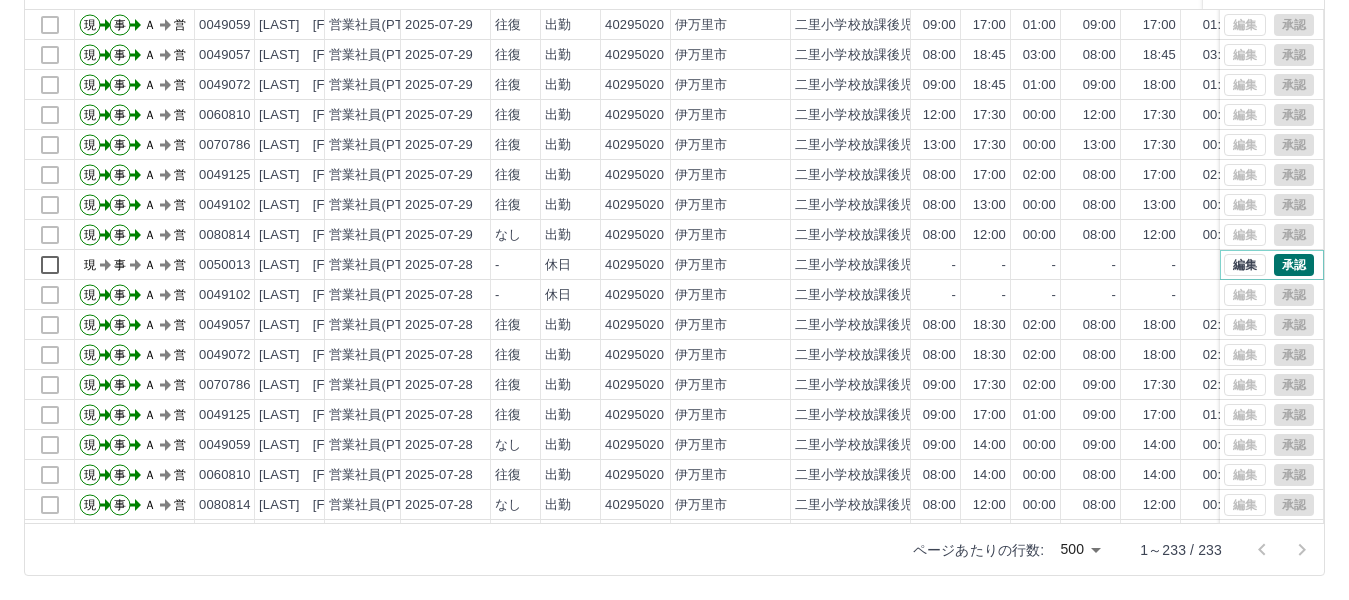 click on "承認" at bounding box center (1294, 265) 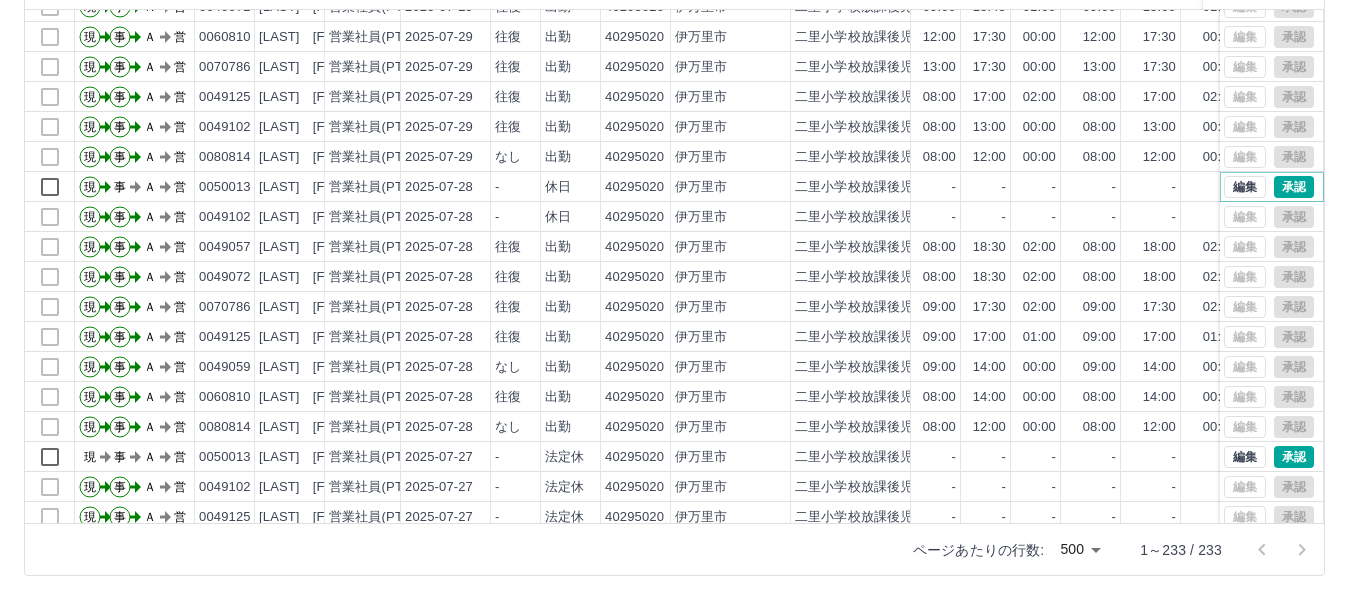 scroll, scrollTop: 680, scrollLeft: 0, axis: vertical 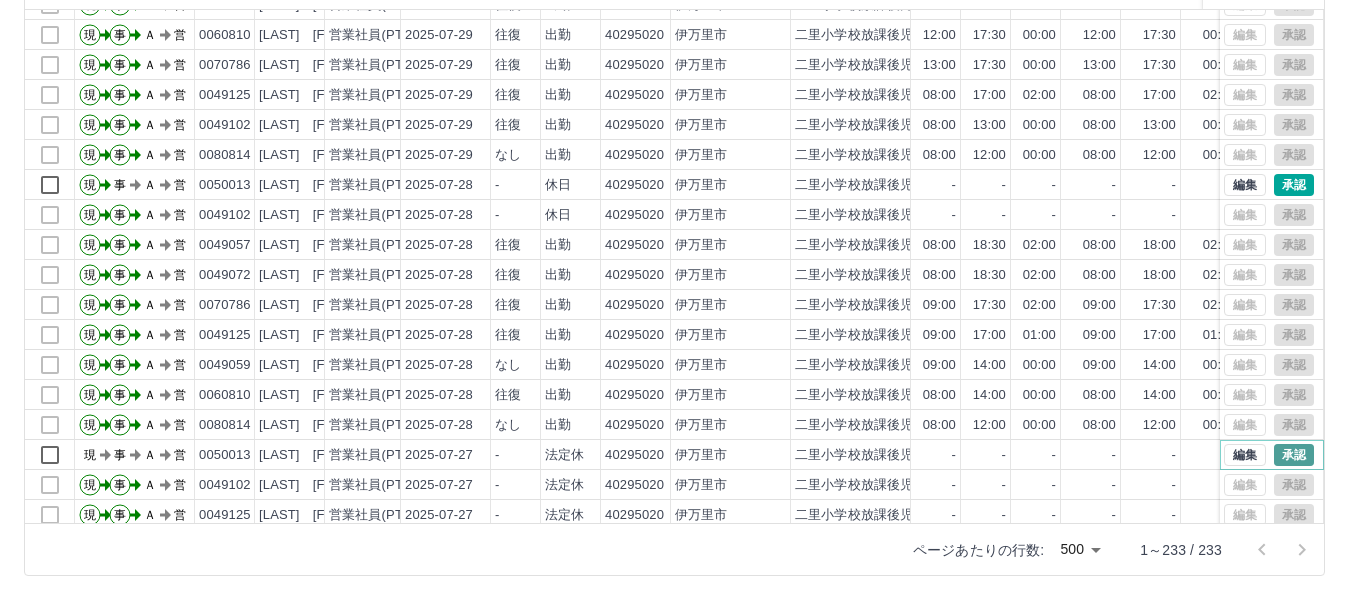 click on "承認" at bounding box center [1294, 455] 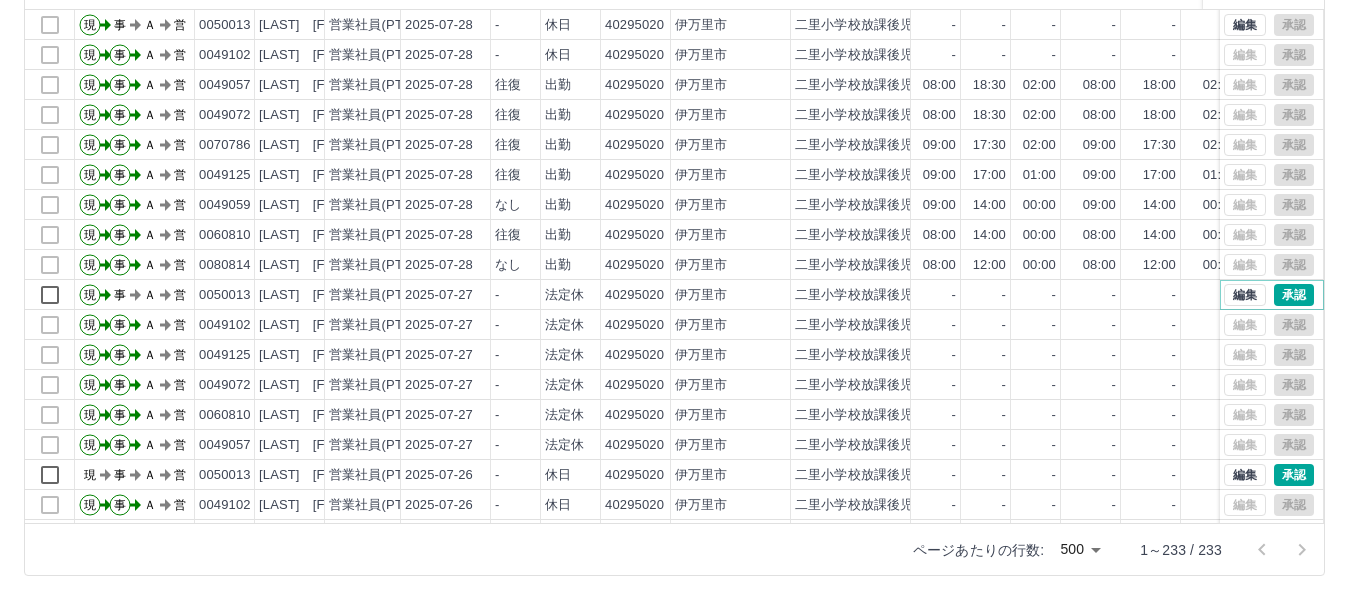 scroll, scrollTop: 880, scrollLeft: 0, axis: vertical 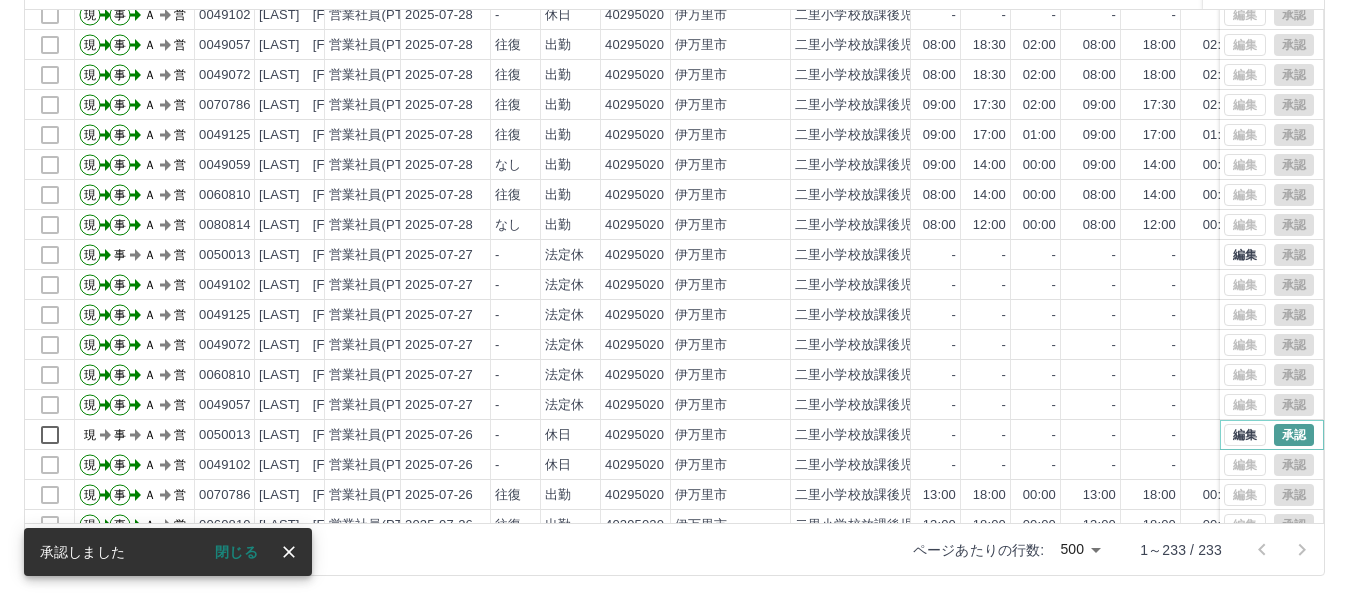 click on "承認" at bounding box center (1294, 435) 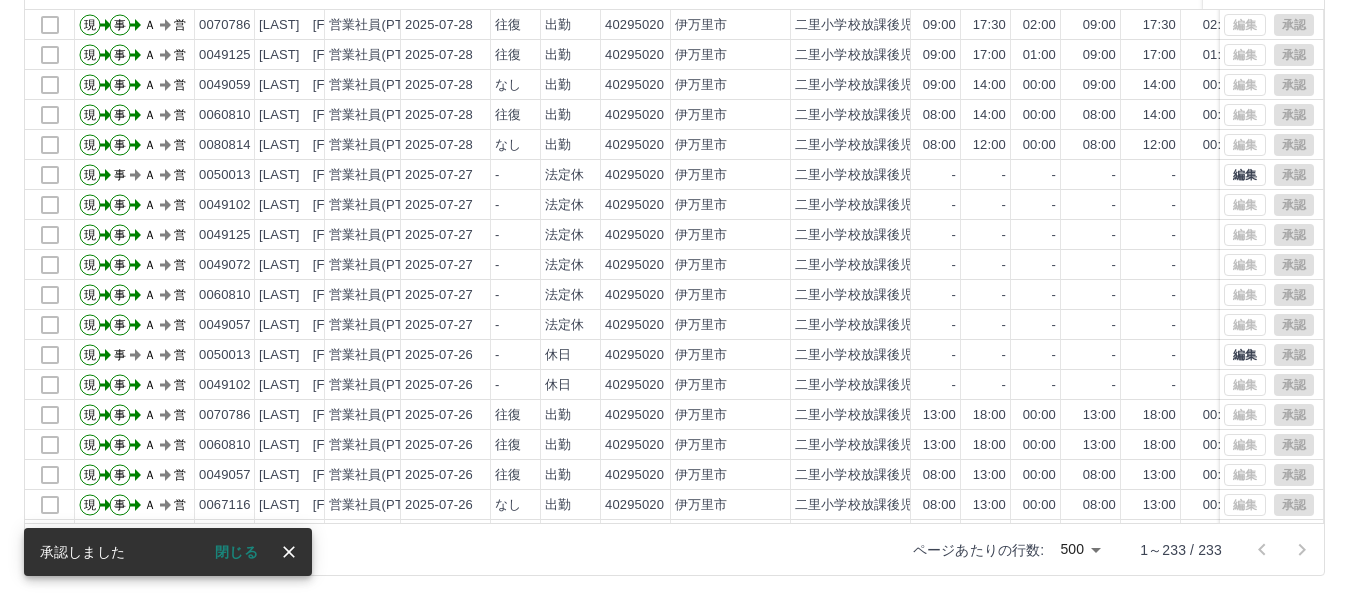scroll, scrollTop: 1000, scrollLeft: 0, axis: vertical 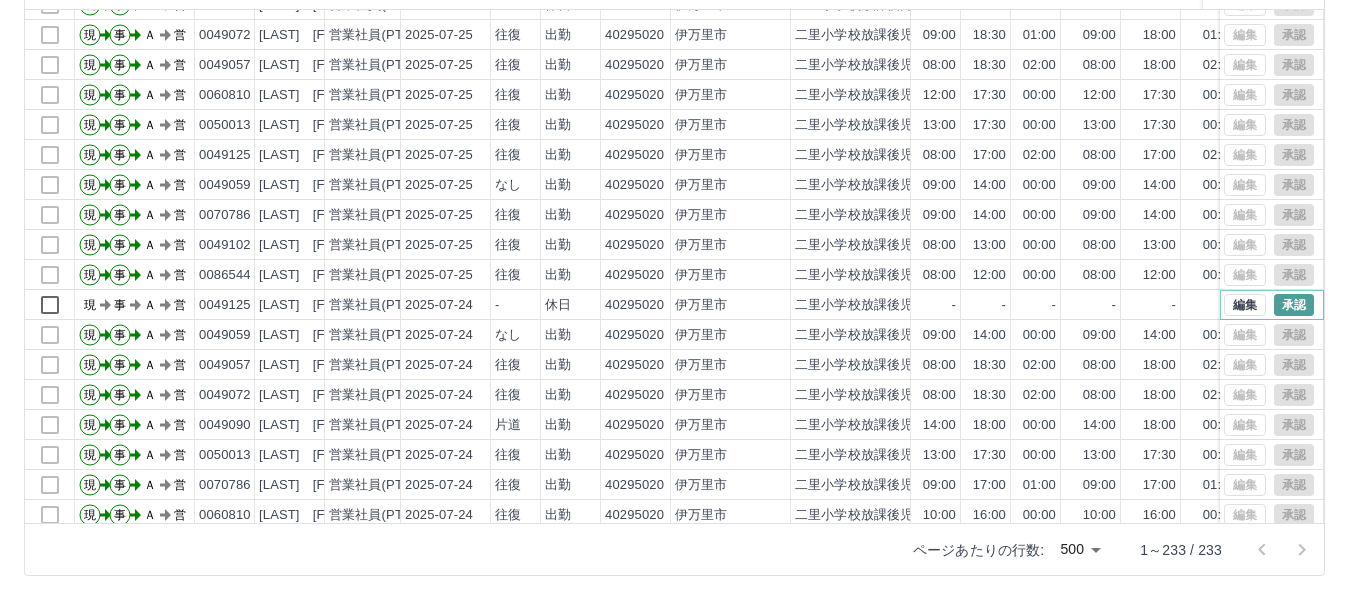 click on "承認" at bounding box center (1294, 305) 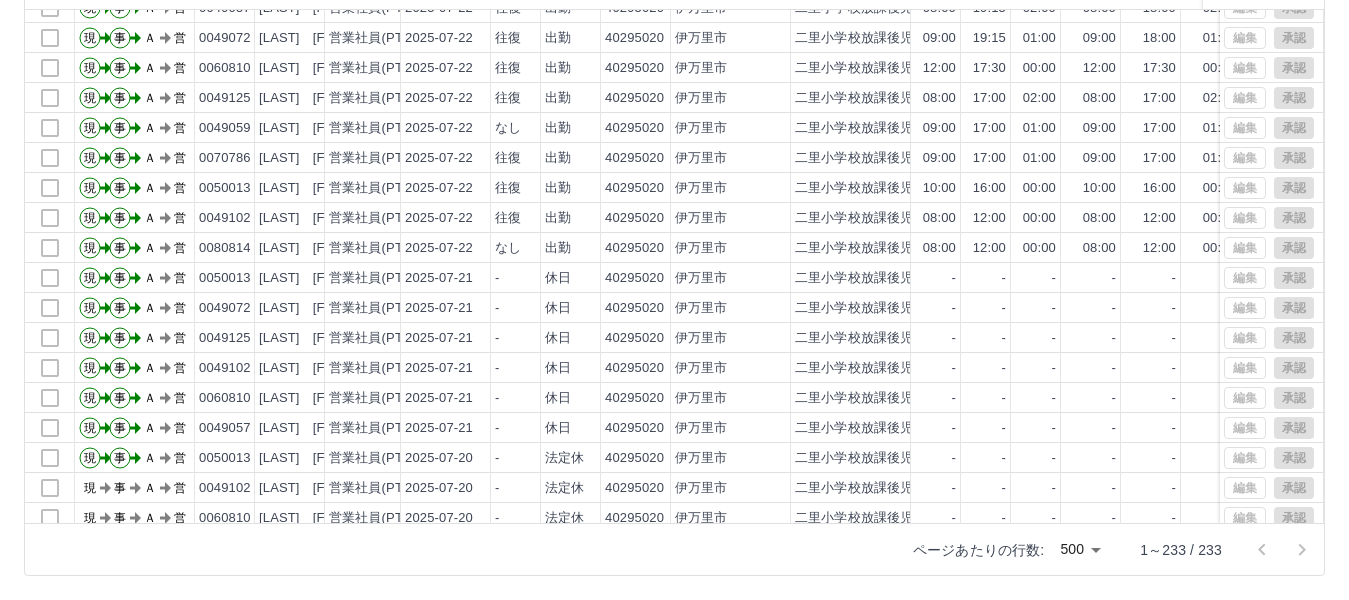 scroll, scrollTop: 2410, scrollLeft: 0, axis: vertical 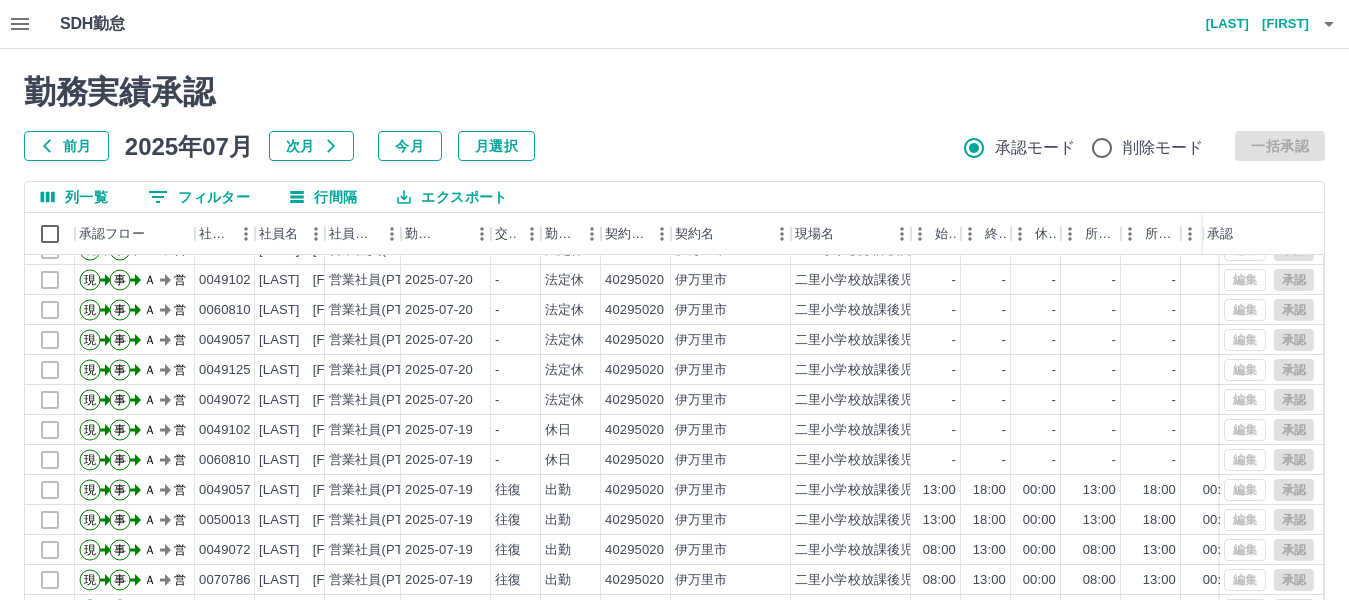 click 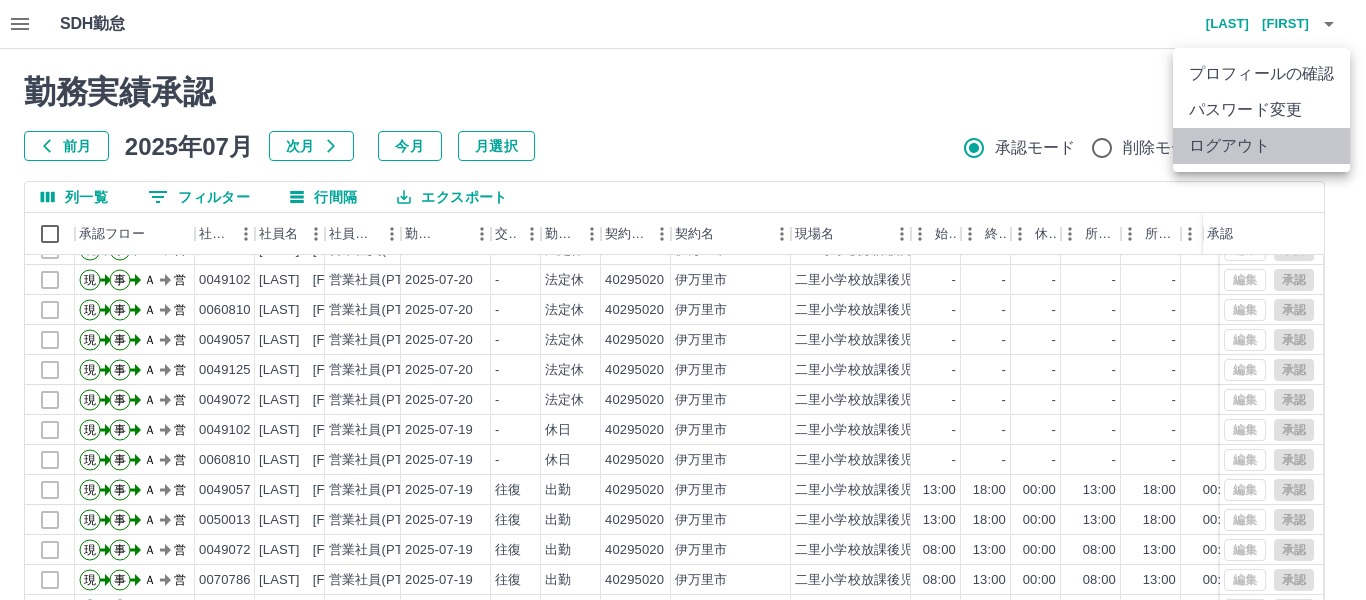 click on "ログアウト" at bounding box center [1261, 146] 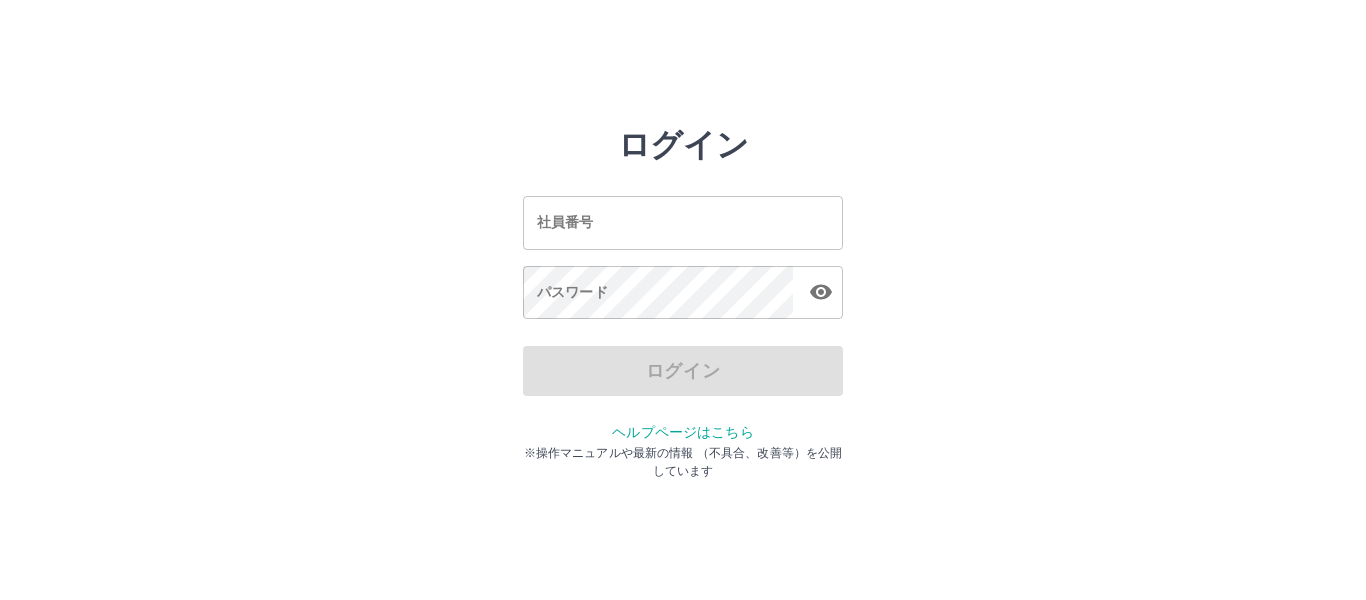 scroll, scrollTop: 0, scrollLeft: 0, axis: both 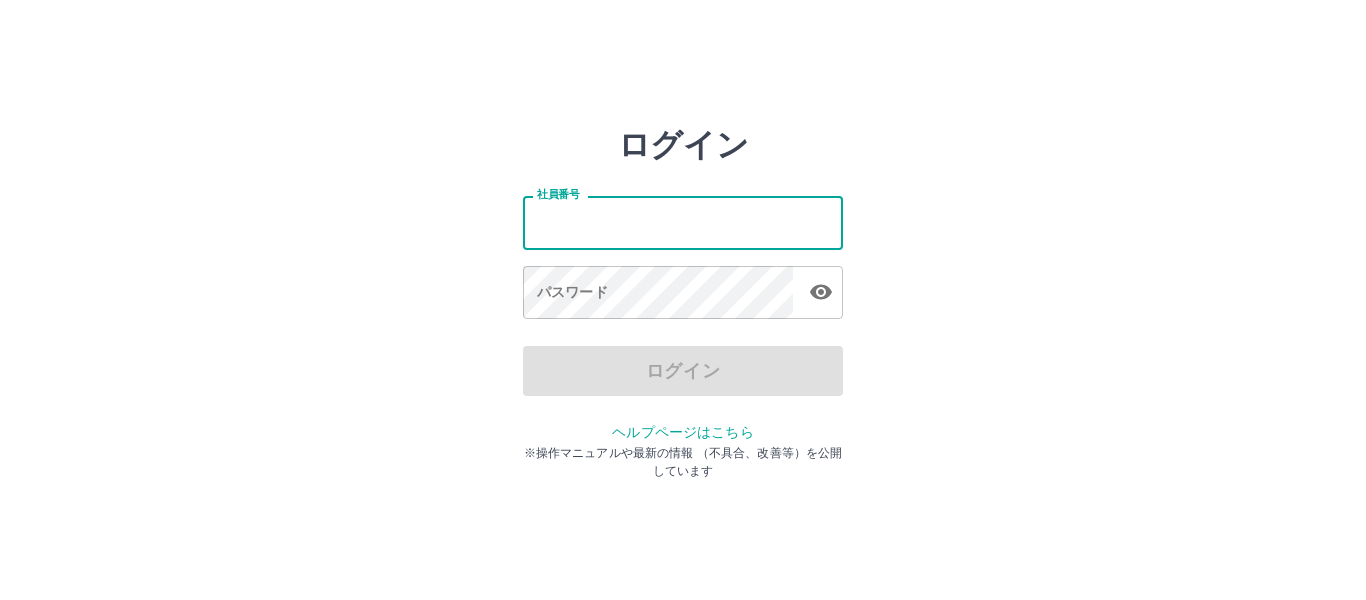 click on "社員番号" at bounding box center (683, 222) 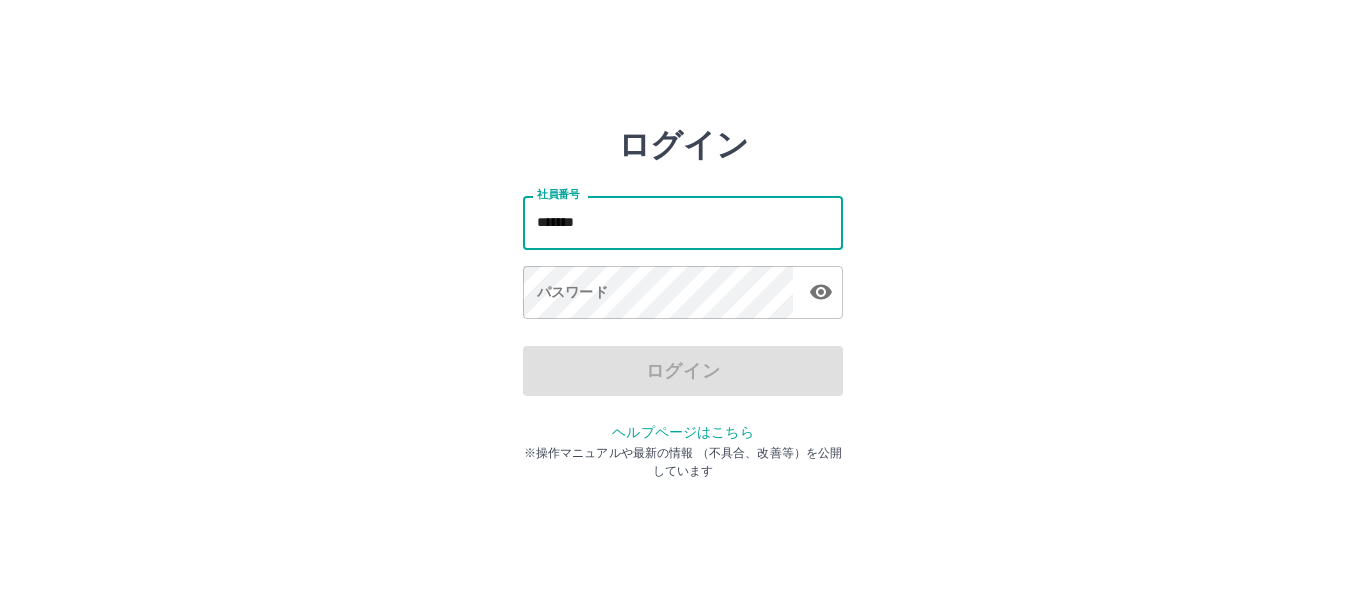 click 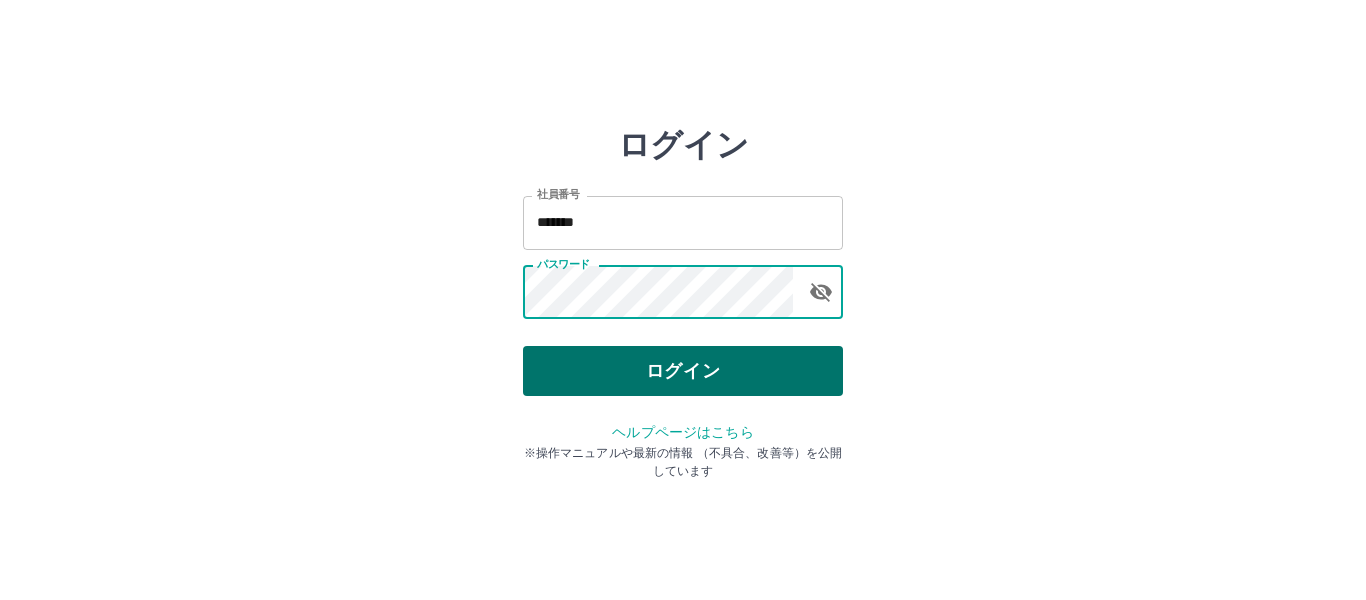 click on "ログイン" at bounding box center (683, 371) 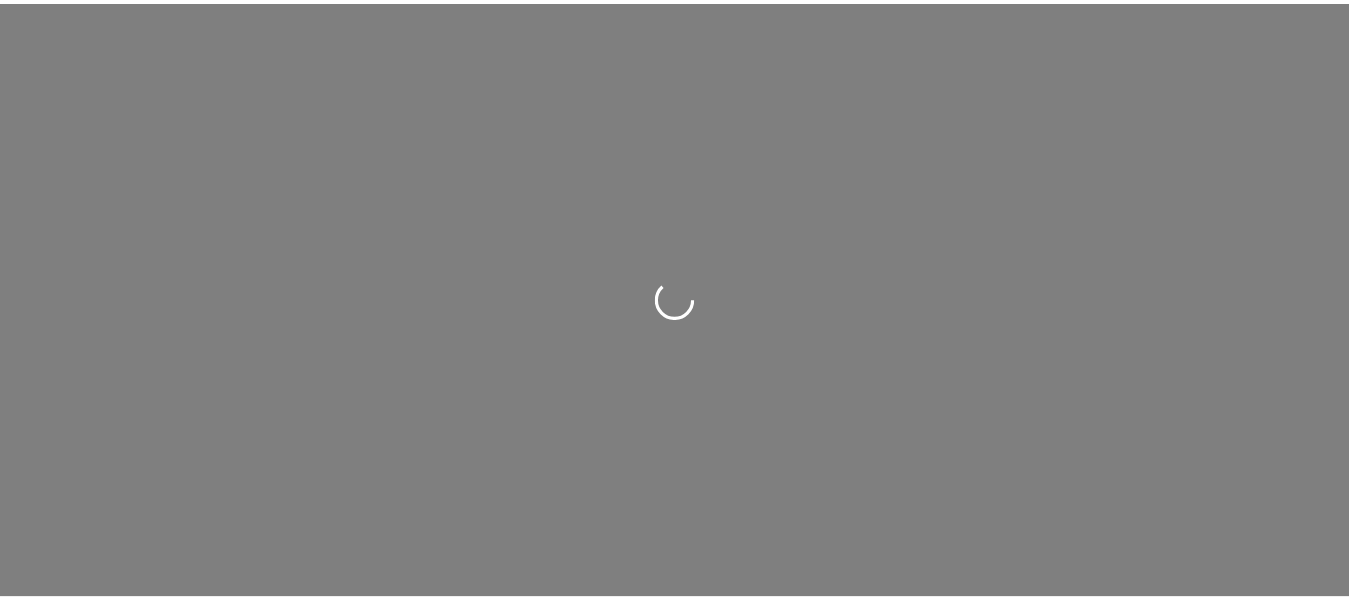 scroll, scrollTop: 0, scrollLeft: 0, axis: both 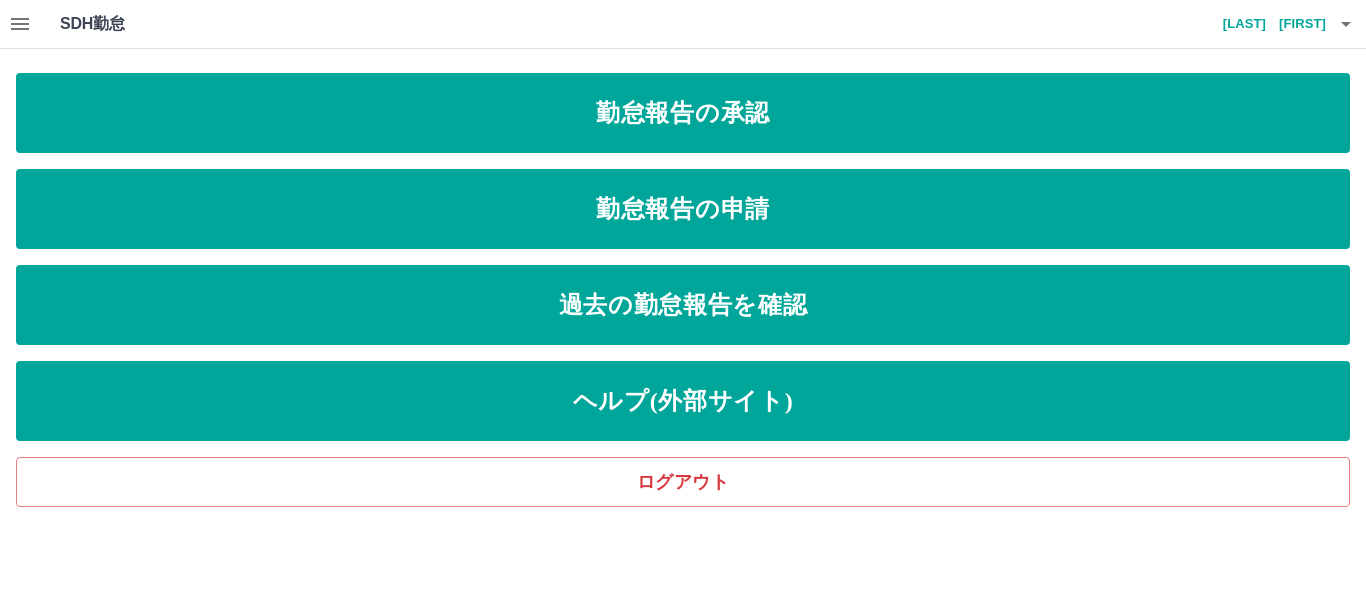 click 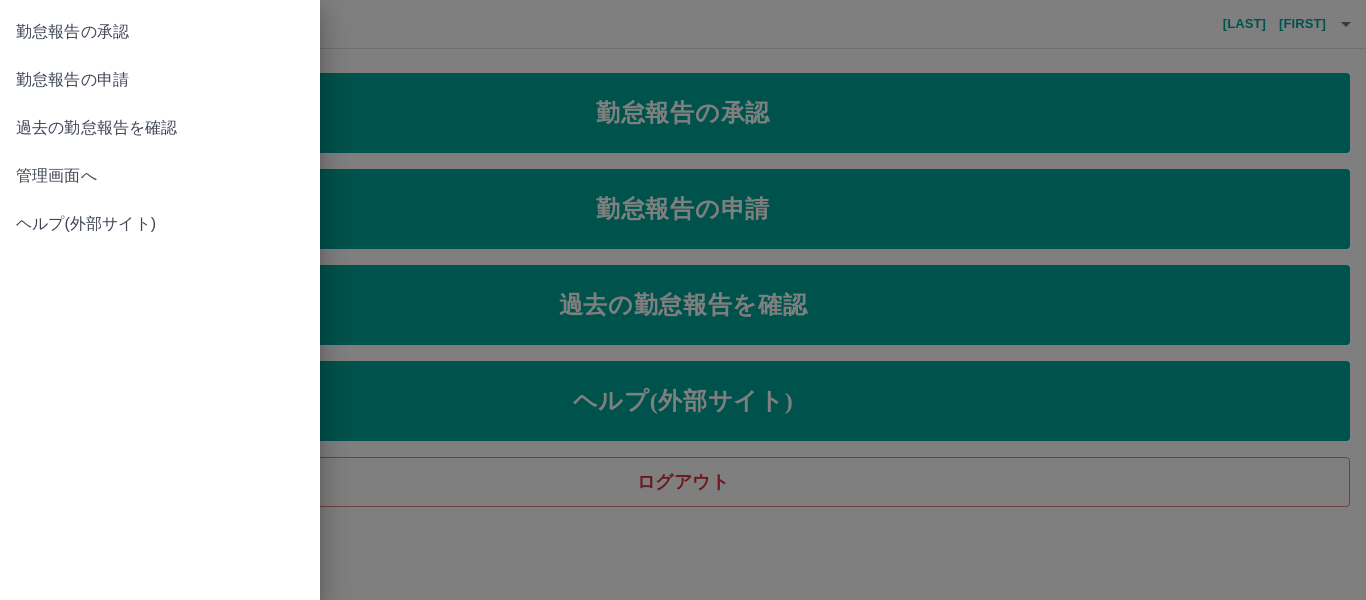 click on "管理画面へ" at bounding box center [160, 176] 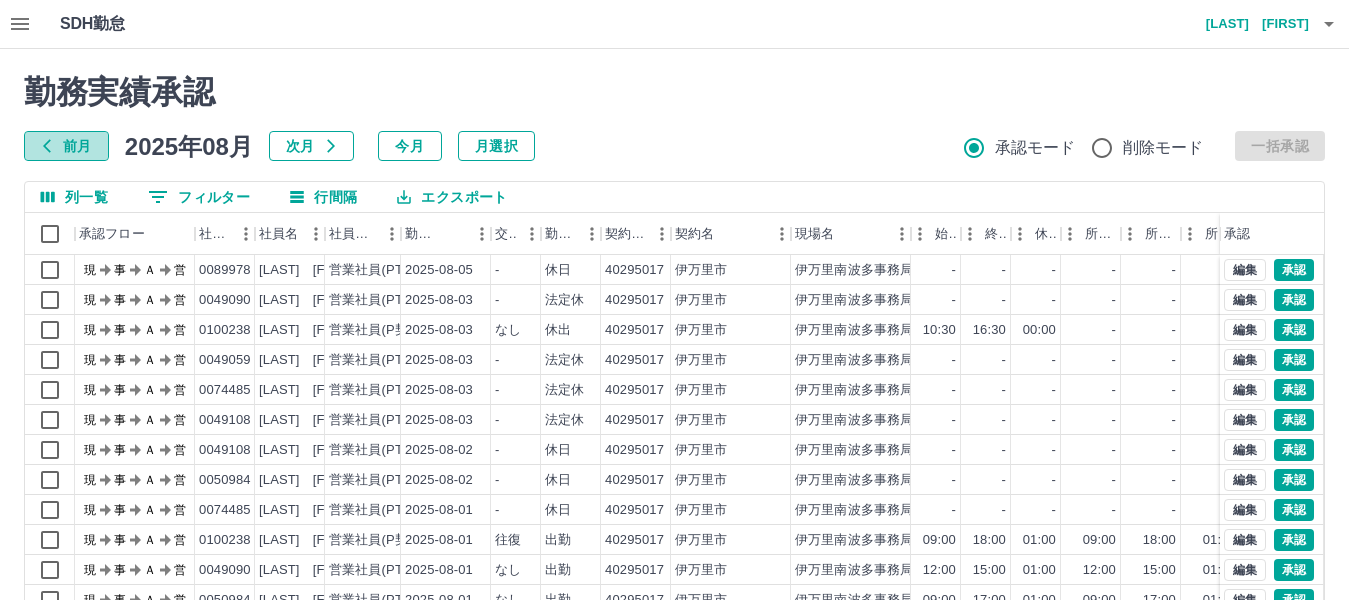 click on "前月" at bounding box center [66, 146] 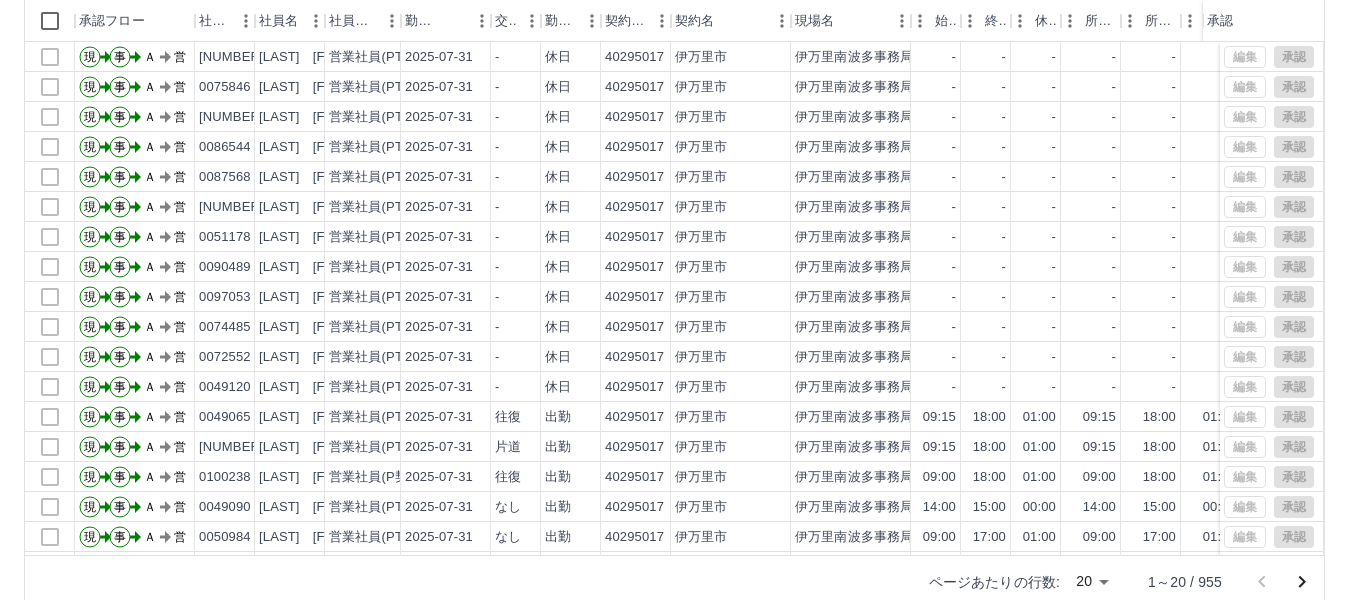scroll, scrollTop: 245, scrollLeft: 0, axis: vertical 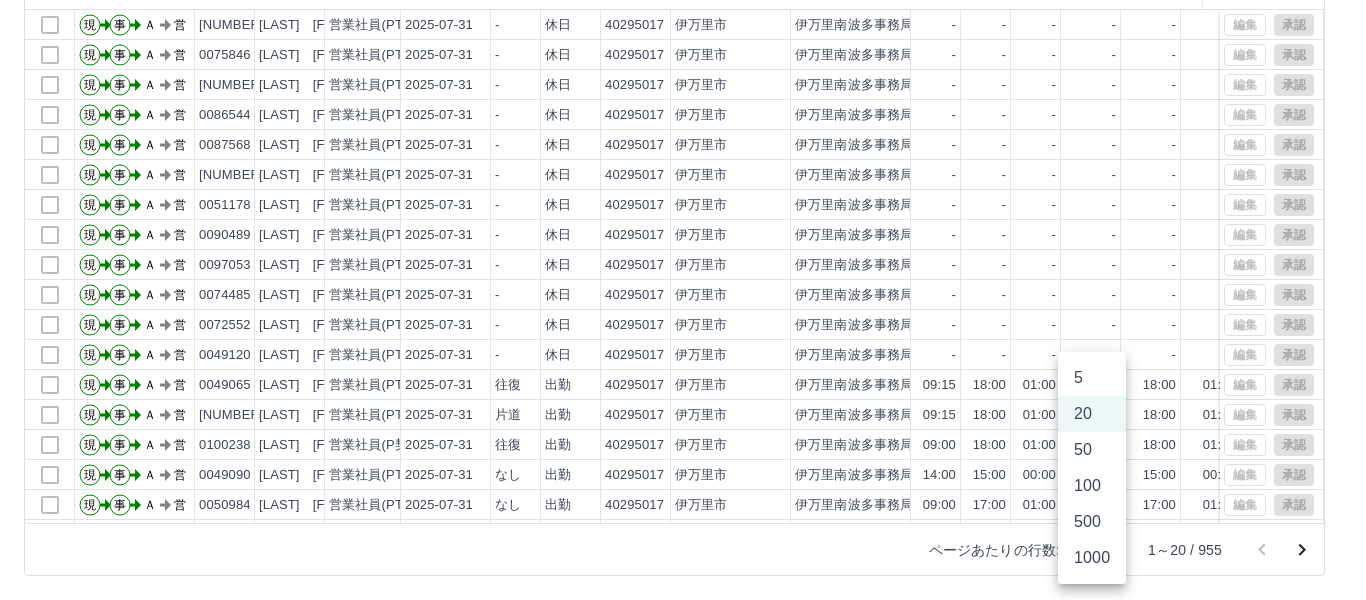 click on "SDH勤怠 [LAST]　[FIRST] 勤務実績承認 前月 [YEAR]年[MONTH]月 次月 今月 月選択 承認モード 削除モード 一括承認 列一覧 0 フィルター 行間隔 エクスポート 承認フロー 社員番号 社員名 社員区分 勤務日 交通費 勤務区分 契約コード 契約名 現場名 始業 終業 休憩 所定開始 所定終業 所定休憩 拘束 勤務 遅刻等 コメント ステータス 承認 現 事 Ａ 営 [NUMBER] [LAST]　[FIRST] 営業社員(PT契約) [YEAR]-[MONTH]-[DAY]  -  休日 [NUMBER] [CITY] [CITY]南波多事務局 - - - - - - 00:00 00:00 00:00 AM承認待 現 事 Ａ 営 [NUMBER] [LAST]　[FIRST] 営業社員(PT契約) [YEAR]-[MONTH]-[DAY]  -  休日 [NUMBER] [CITY] [CITY]南波多事務局 - - - - - - 00:00 00:00 00:00 AM承認待 現 事 Ａ 営 [NUMBER] [LAST]　[FIRST] 営業社員(PT契約) [YEAR]-[MONTH]-[DAY]  -  休日 [NUMBER] [CITY] [CITY]南波多事務局 - - - - - - 00:00 00:00 00:00 AM承認待 現 事 Ａ 営 [NUMBER] [LAST]　[FIRST] [YEAR]-[MONTH]-[DAY]  -" at bounding box center [683, 177] 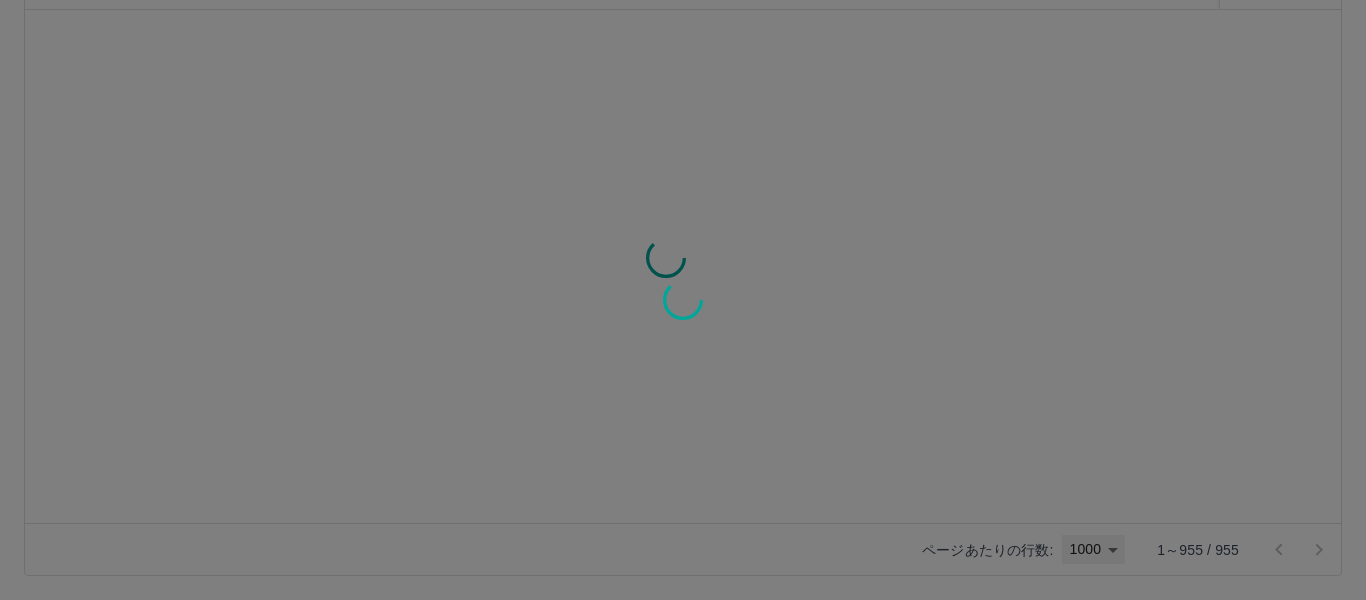 type on "****" 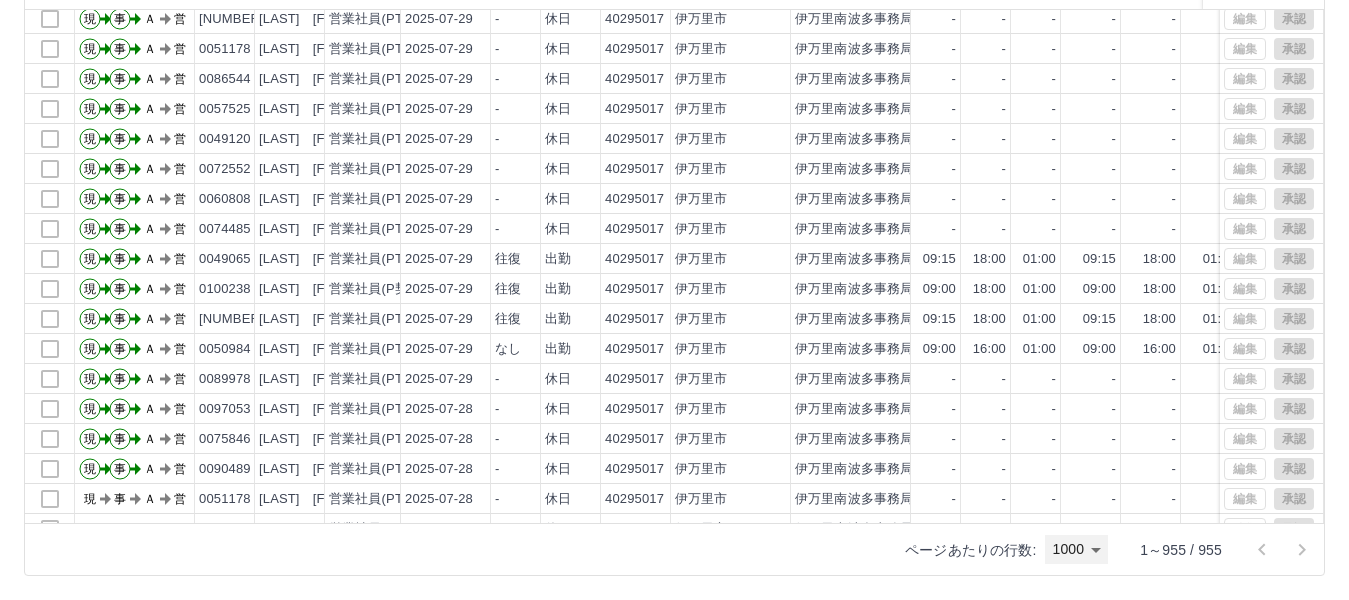 scroll, scrollTop: 1400, scrollLeft: 0, axis: vertical 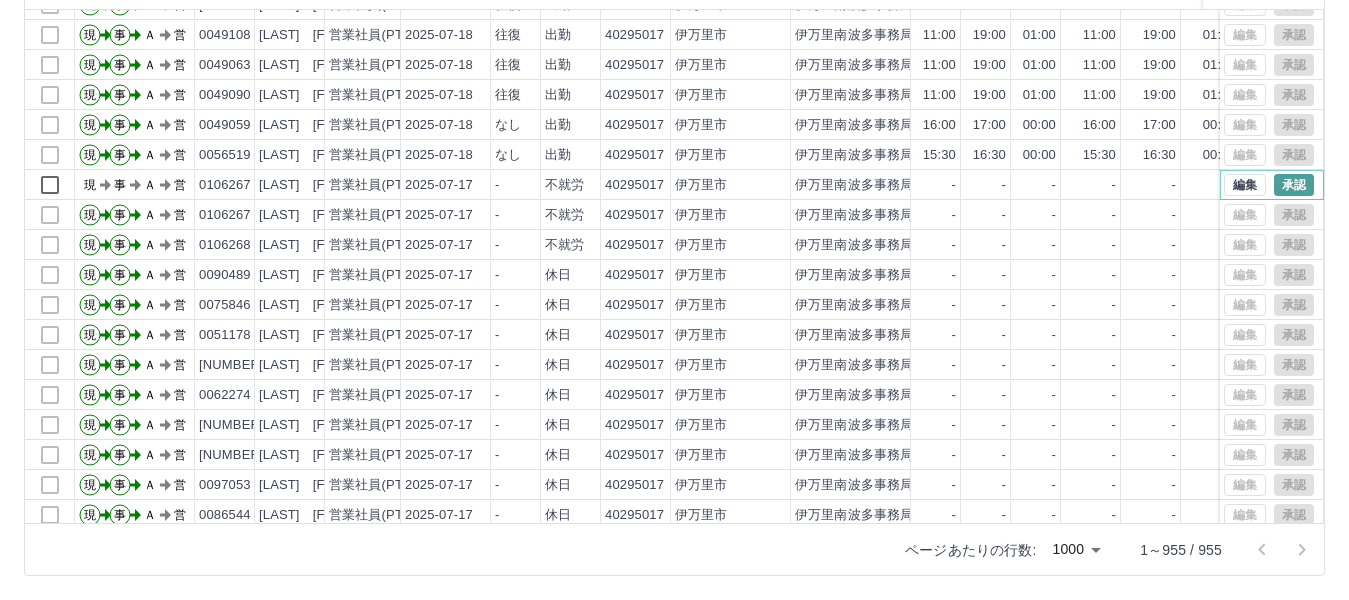 click on "承認" at bounding box center [1294, 185] 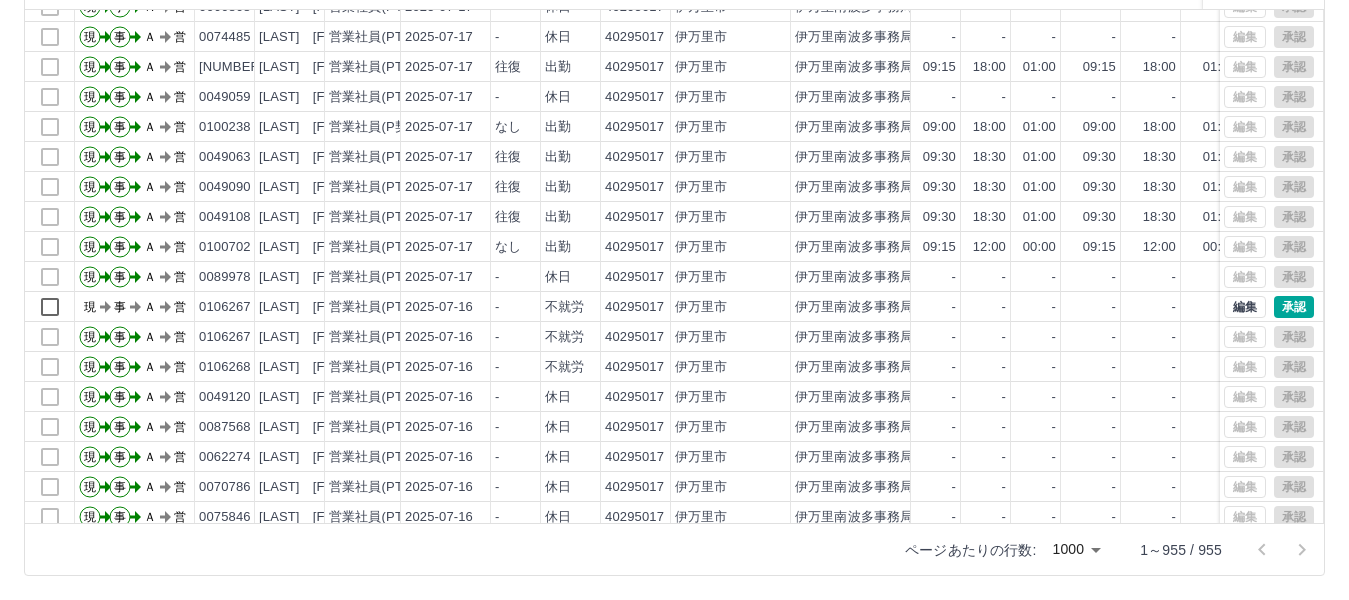 scroll, scrollTop: 12320, scrollLeft: 0, axis: vertical 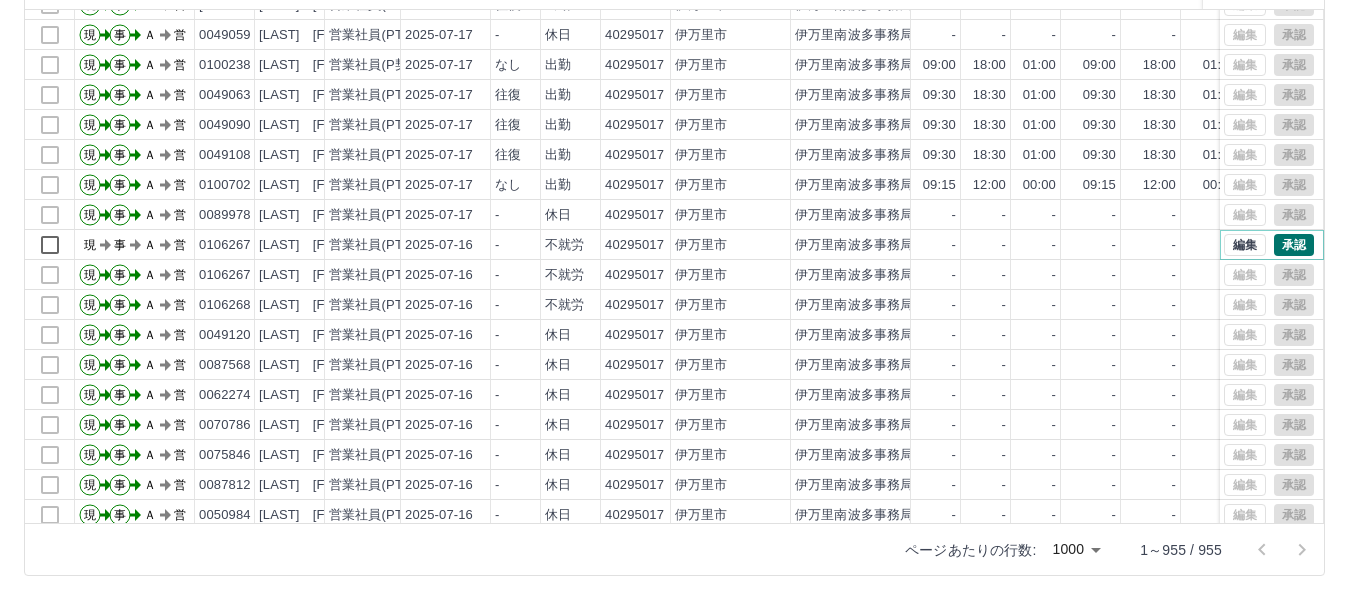 click on "承認" at bounding box center (1294, 245) 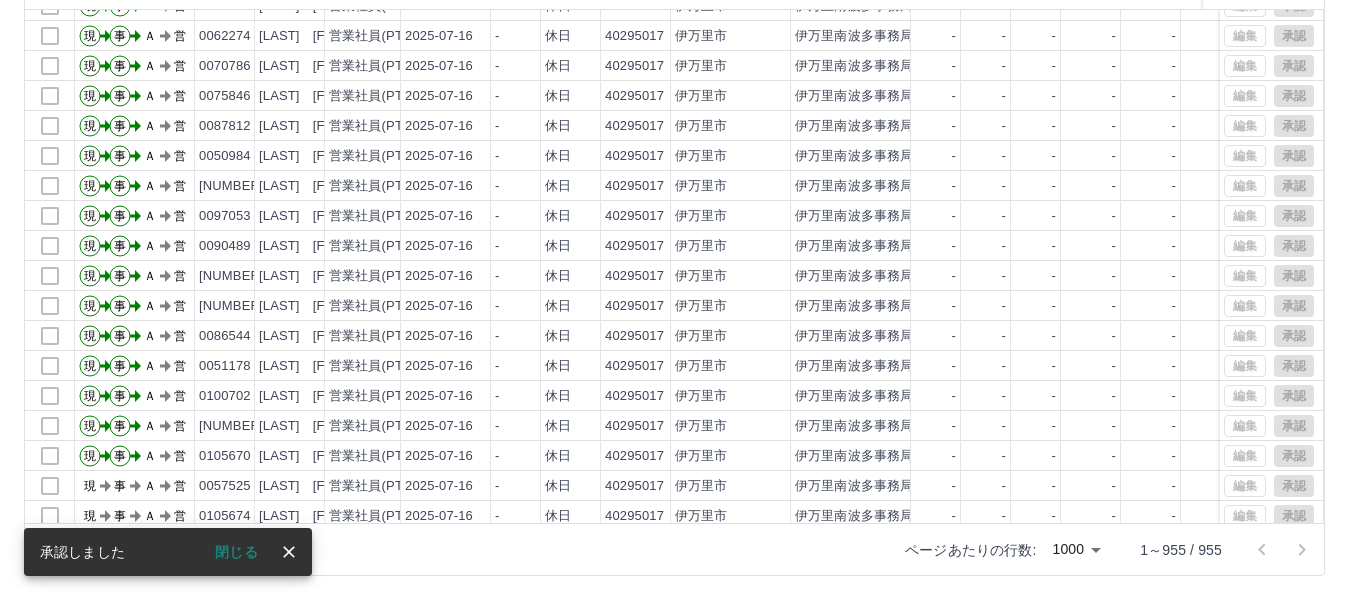 scroll, scrollTop: 12799, scrollLeft: 0, axis: vertical 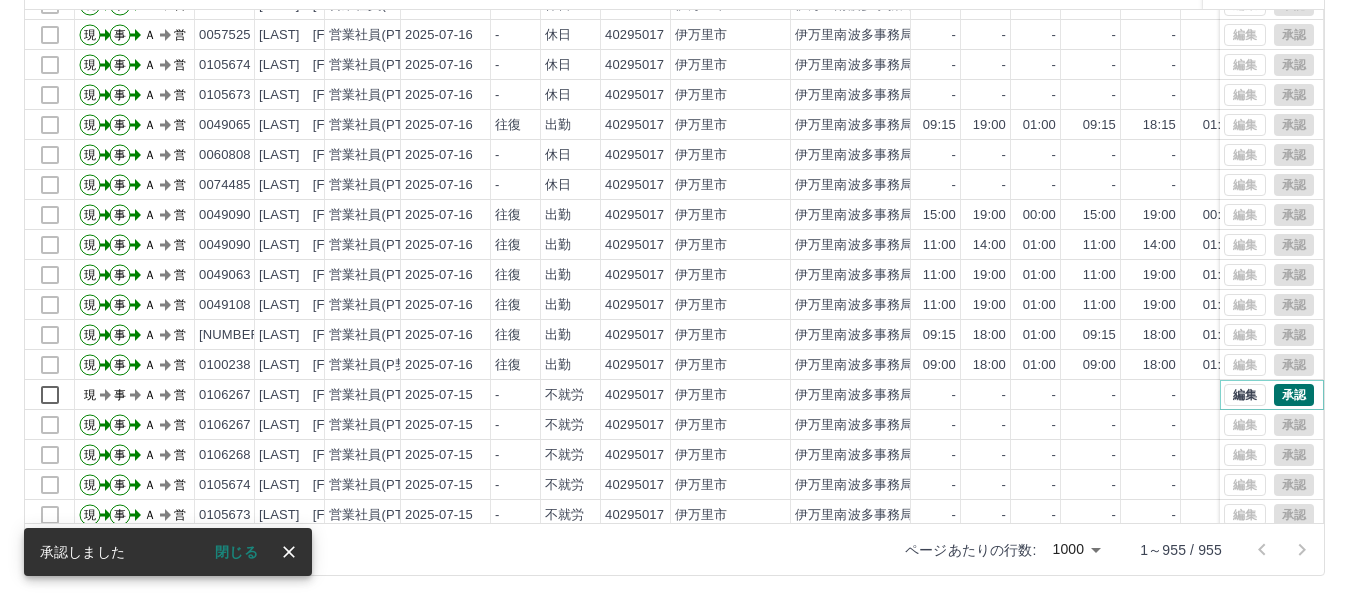 click on "承認" at bounding box center [1294, 395] 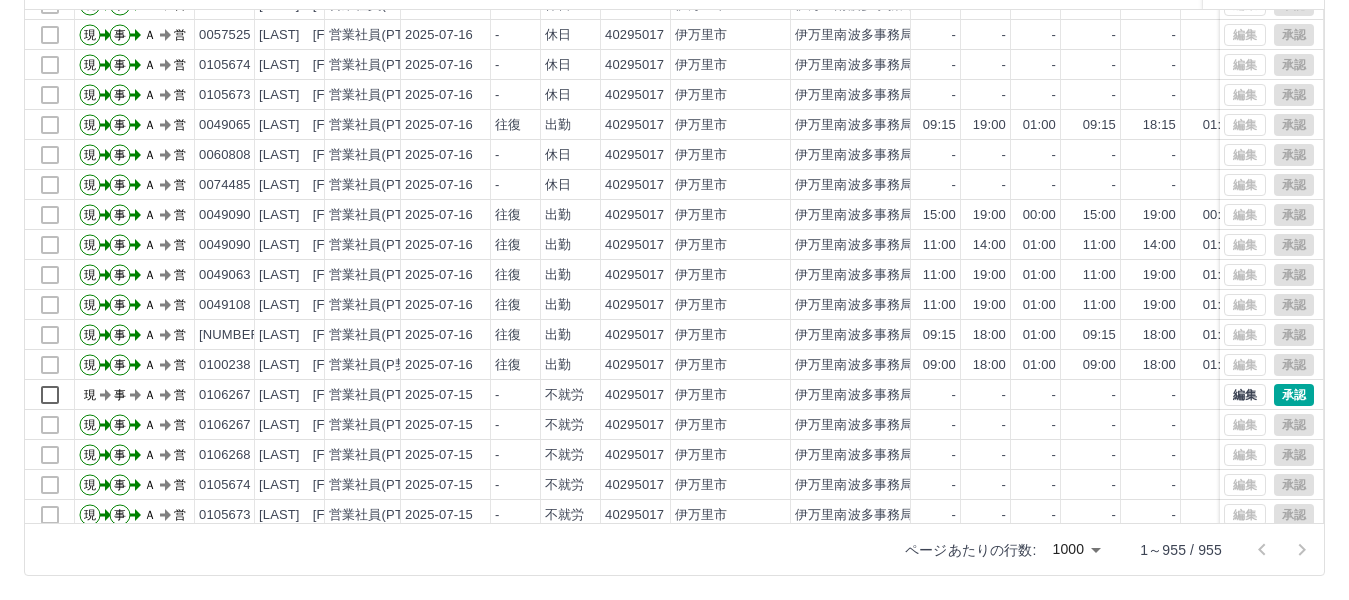 click at bounding box center [674, 300] 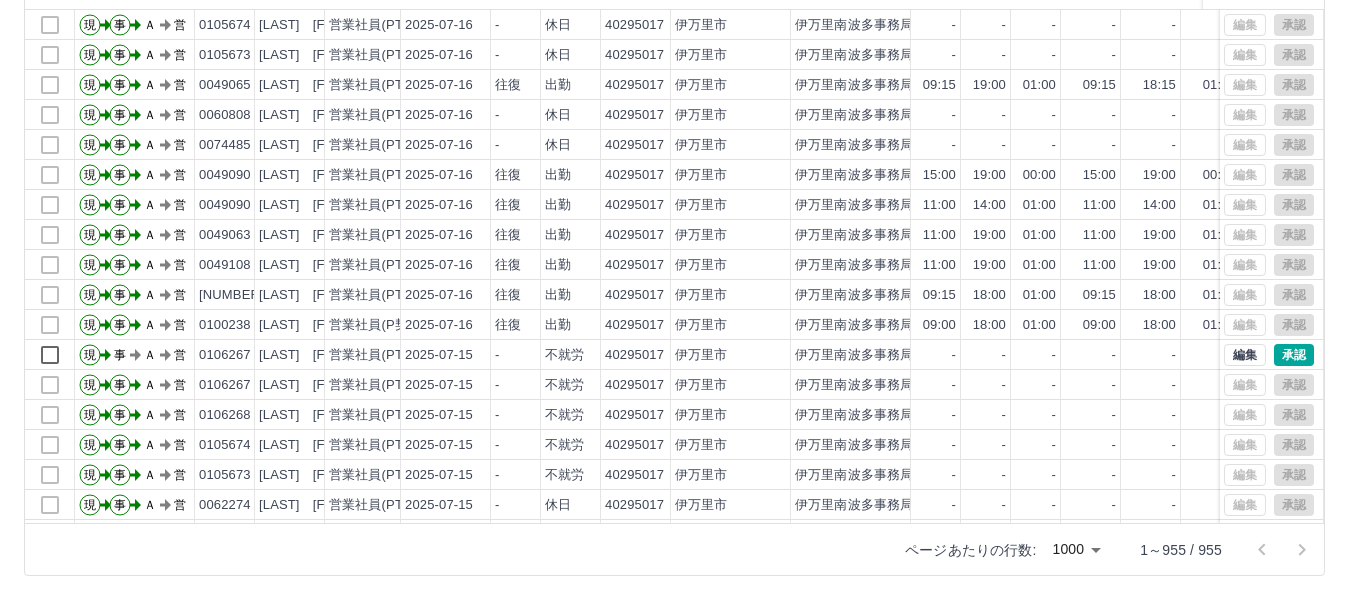 scroll, scrollTop: 13204, scrollLeft: 0, axis: vertical 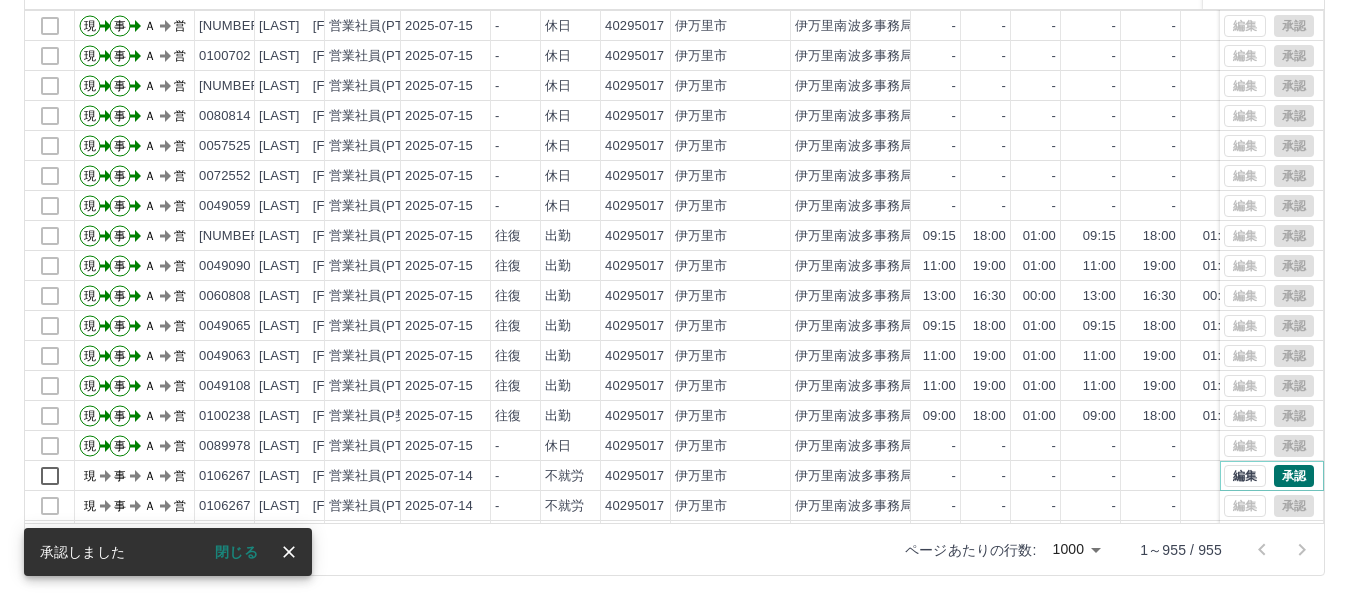 click on "承認" at bounding box center (1294, 476) 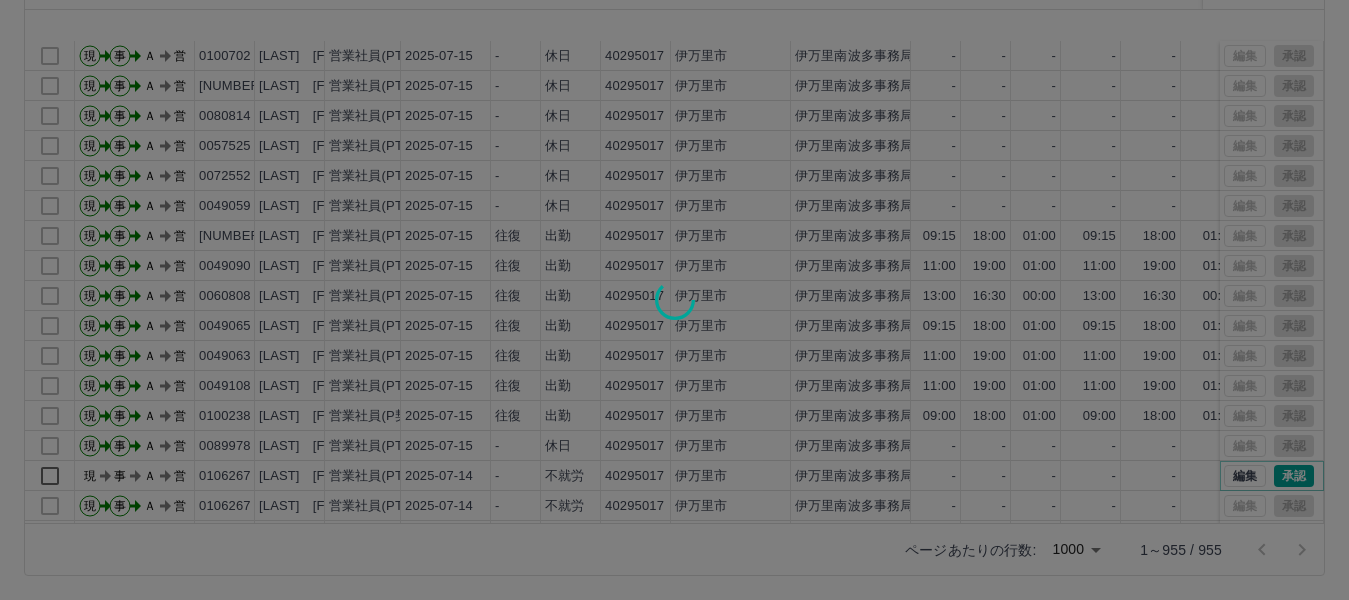 scroll, scrollTop: 14130, scrollLeft: 0, axis: vertical 